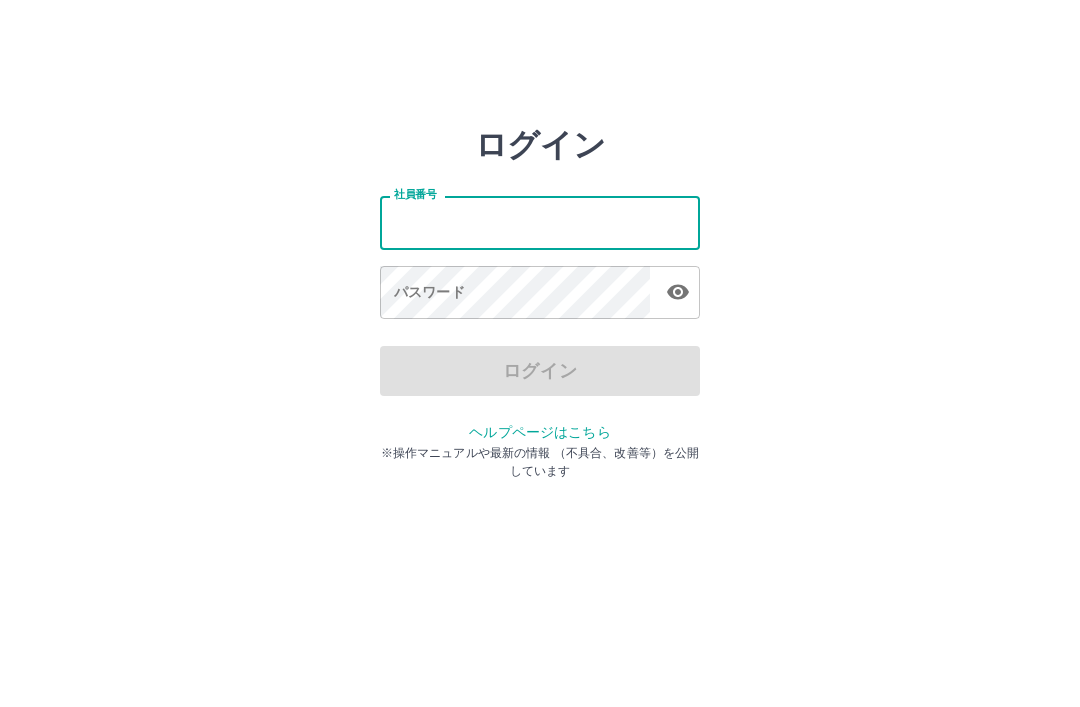 scroll, scrollTop: 0, scrollLeft: 0, axis: both 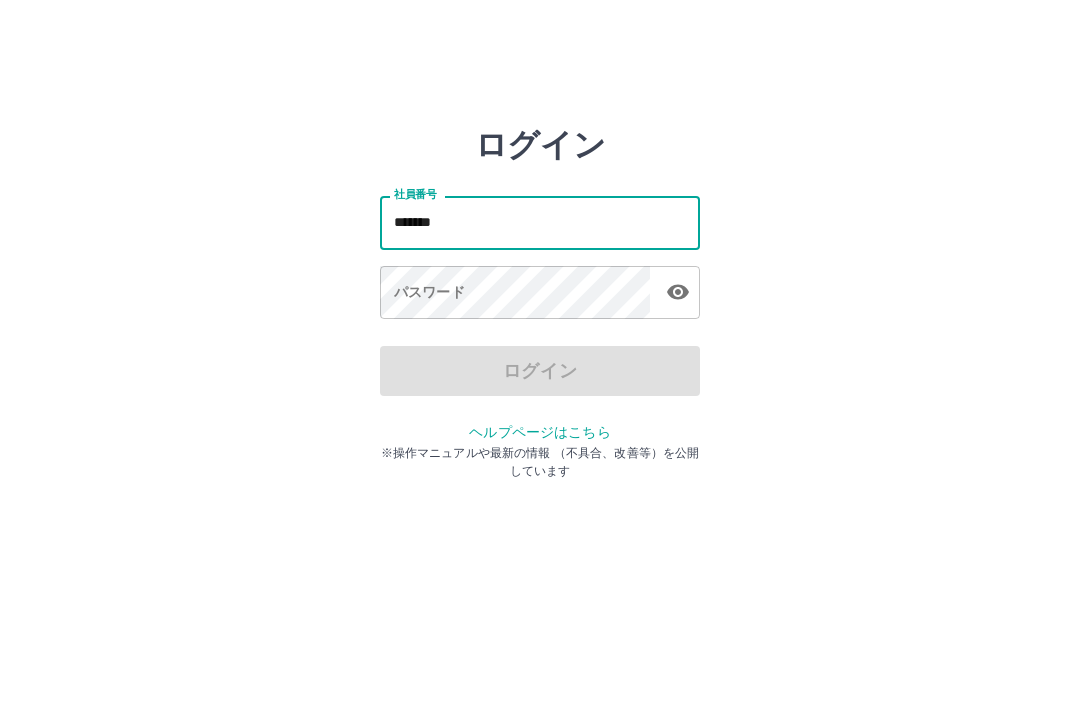 type on "*******" 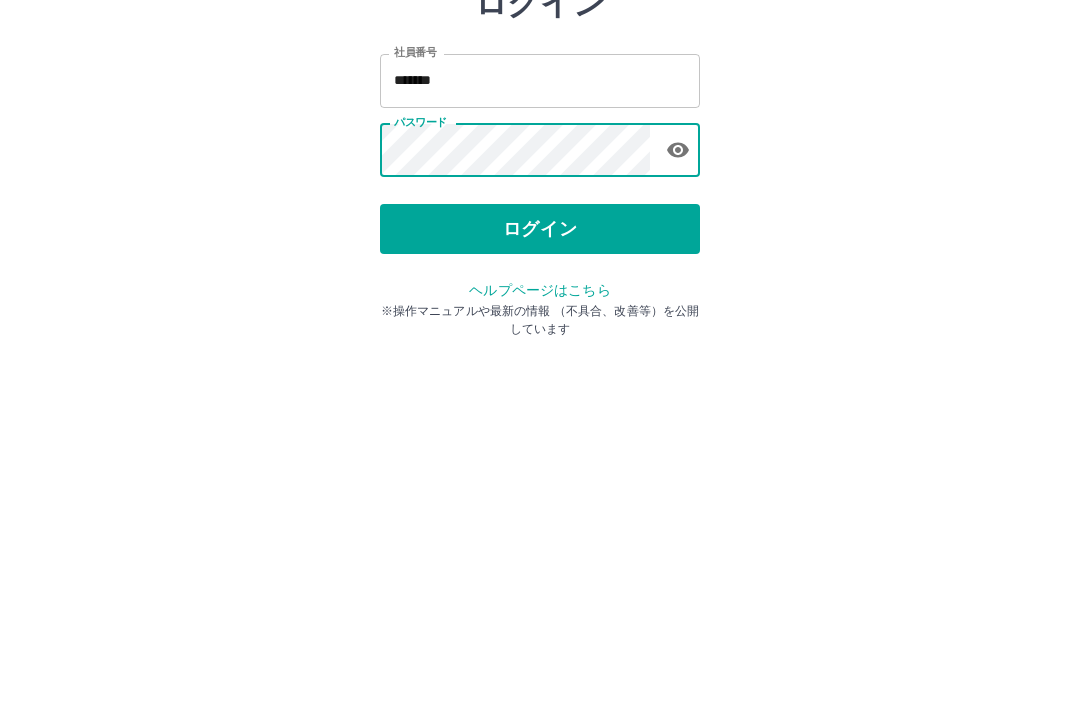 click on "ログイン" at bounding box center (540, 371) 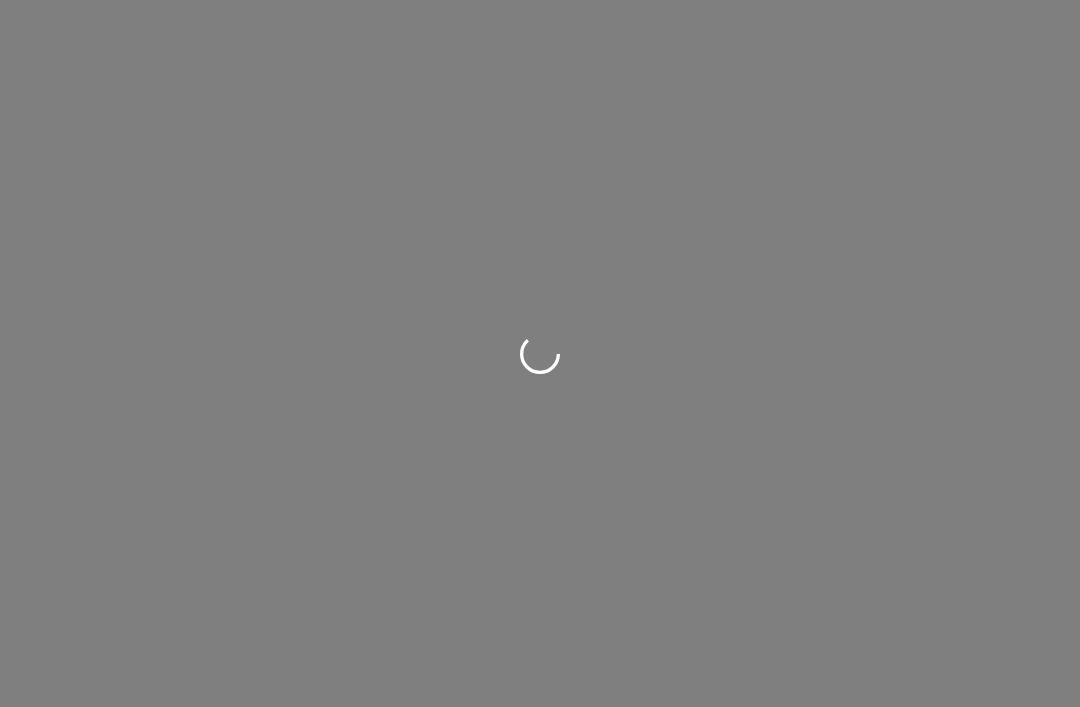 scroll, scrollTop: 0, scrollLeft: 0, axis: both 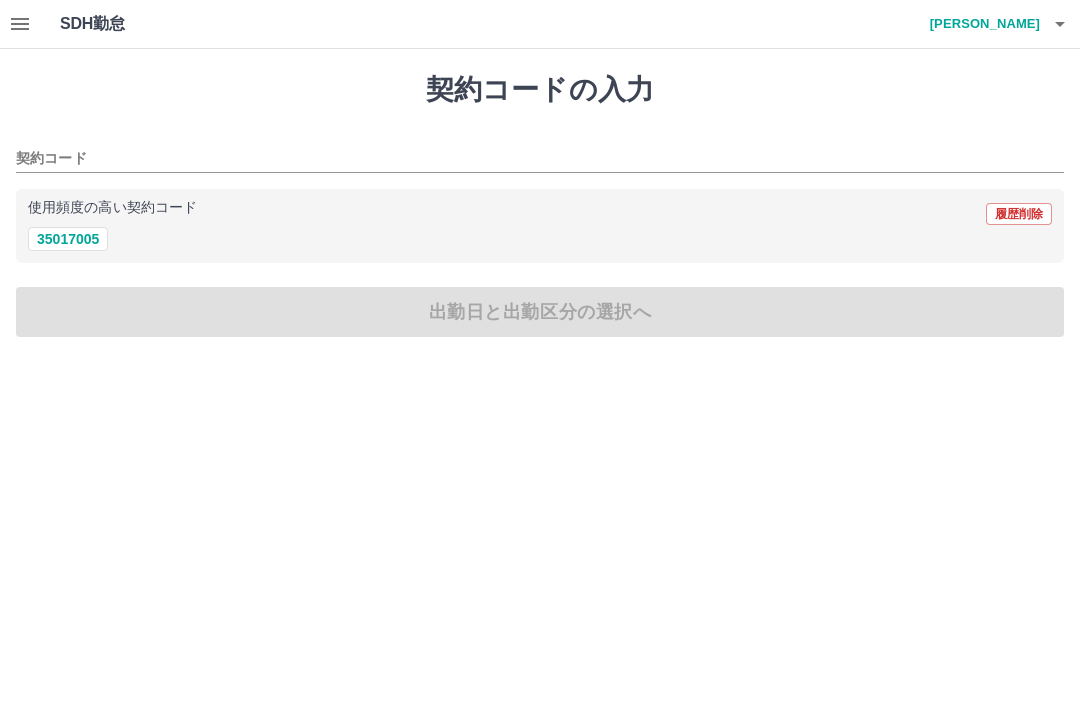 click on "35017005" at bounding box center [68, 239] 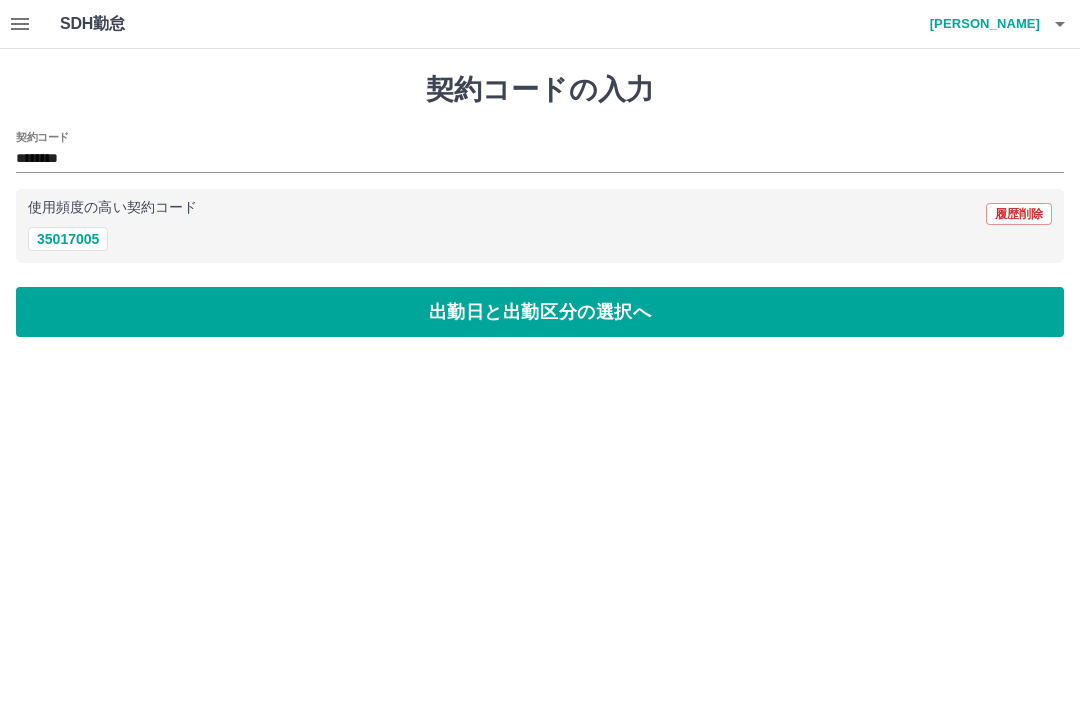 click on "出勤日と出勤区分の選択へ" at bounding box center [540, 312] 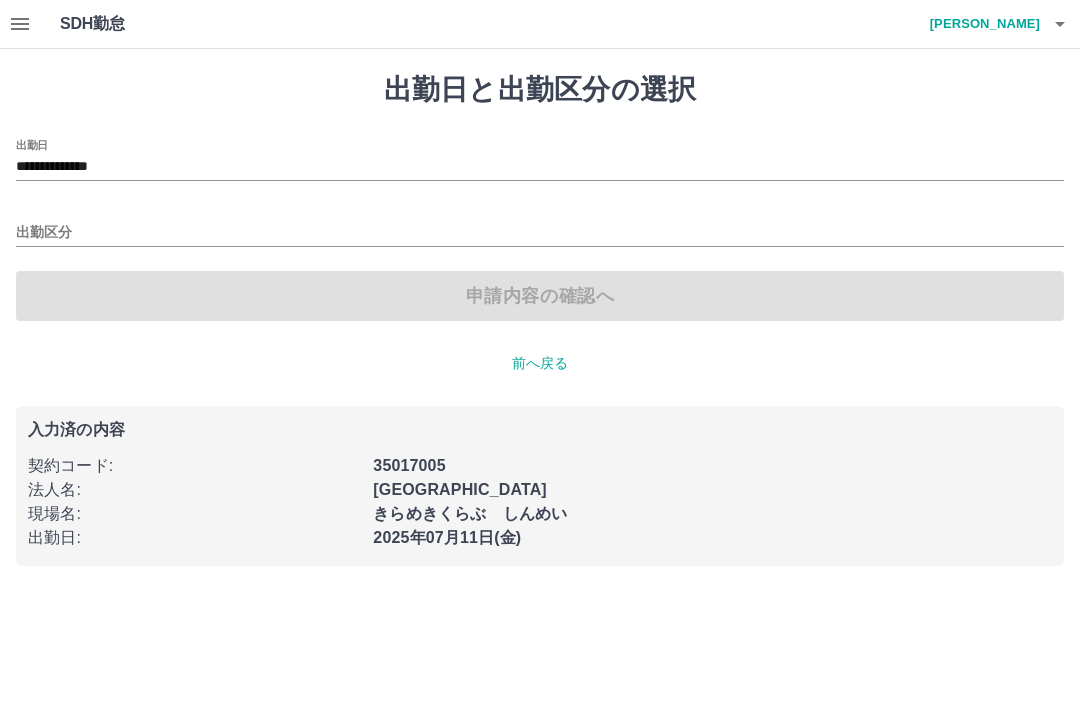 click on "**********" at bounding box center [540, 230] 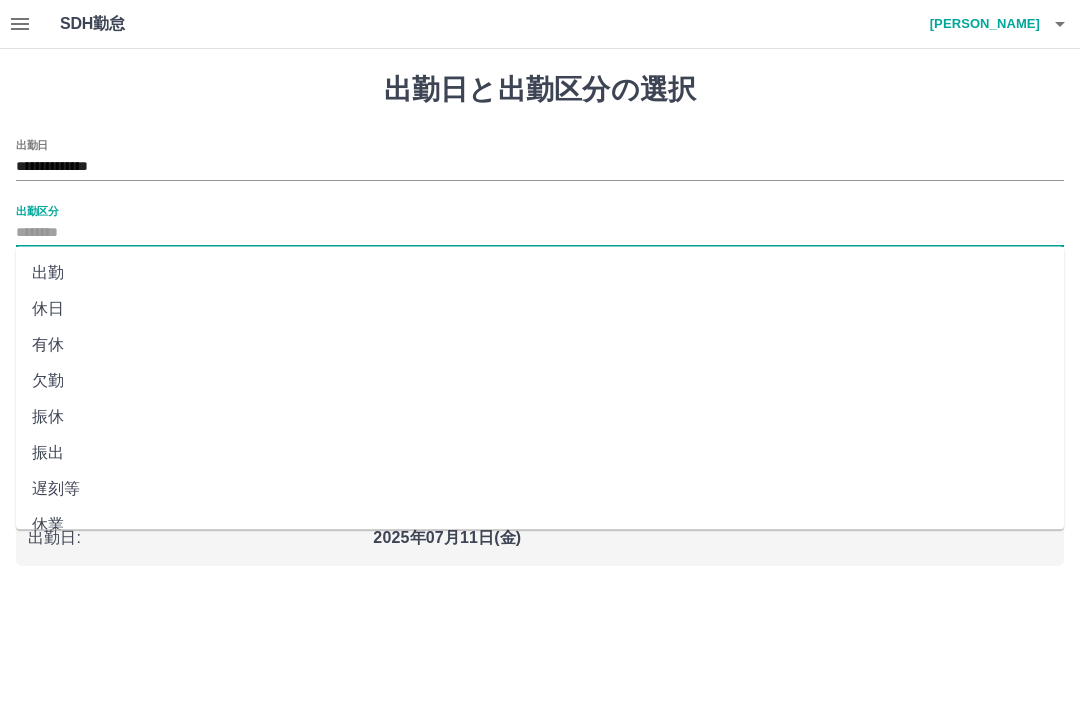 click on "出勤" at bounding box center (540, 273) 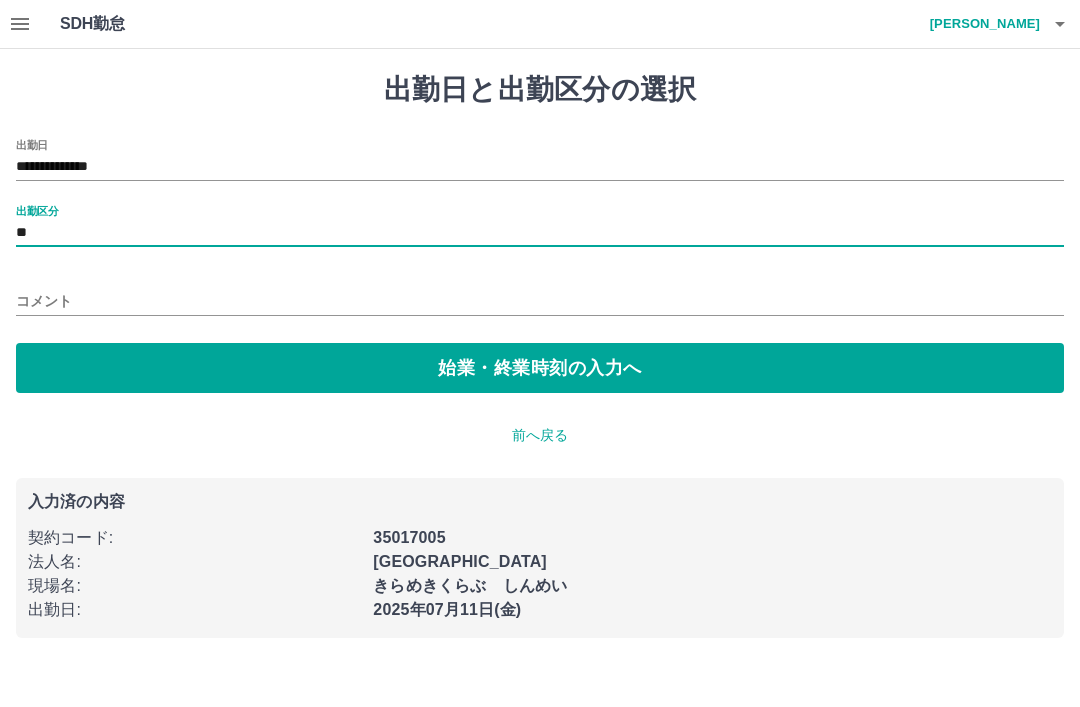 click on "始業・終業時刻の入力へ" at bounding box center [540, 368] 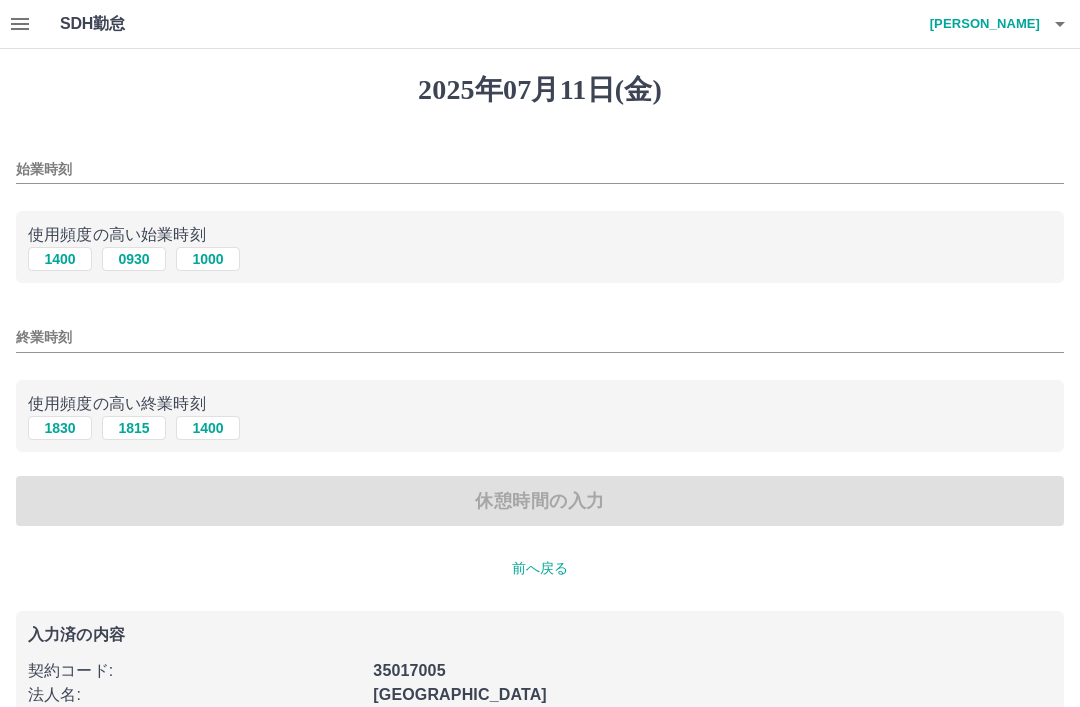 click on "1000" at bounding box center (208, 259) 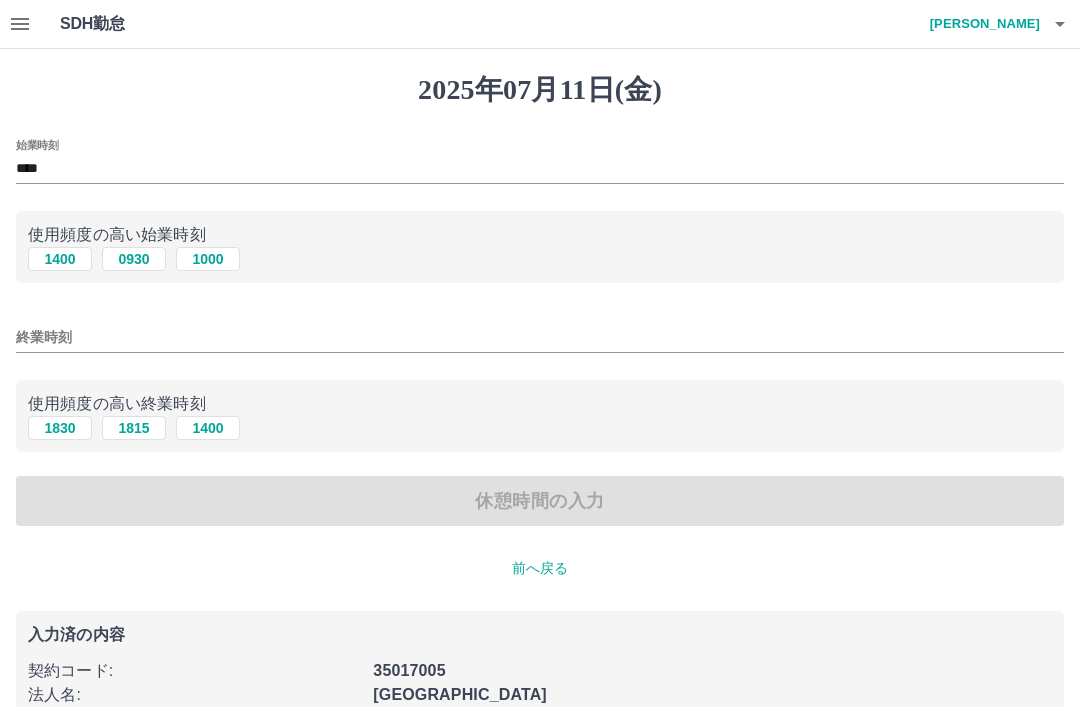 click on "1830" at bounding box center [60, 428] 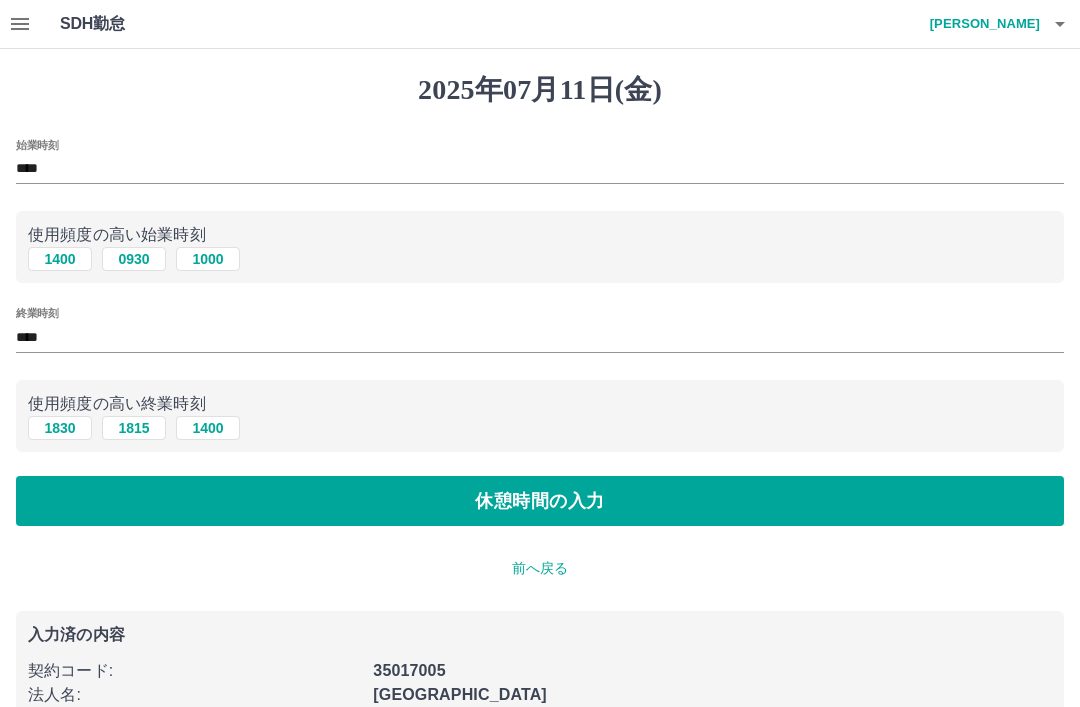 click on "休憩時間の入力" at bounding box center [540, 501] 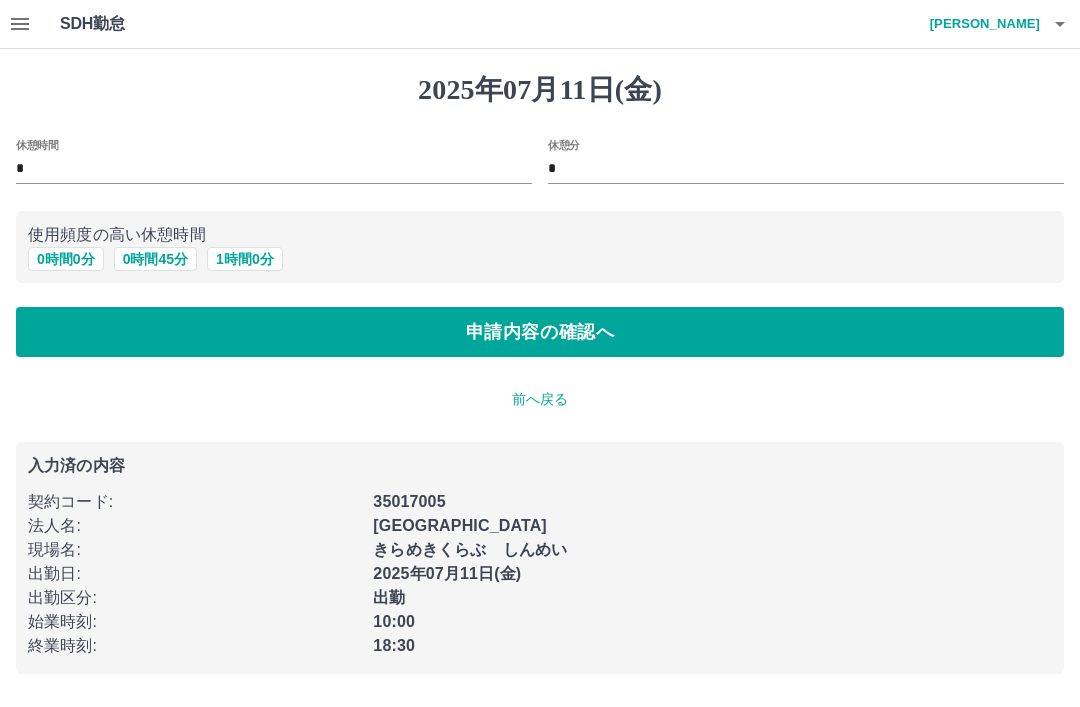 click on "0 時間 45 分" at bounding box center [155, 259] 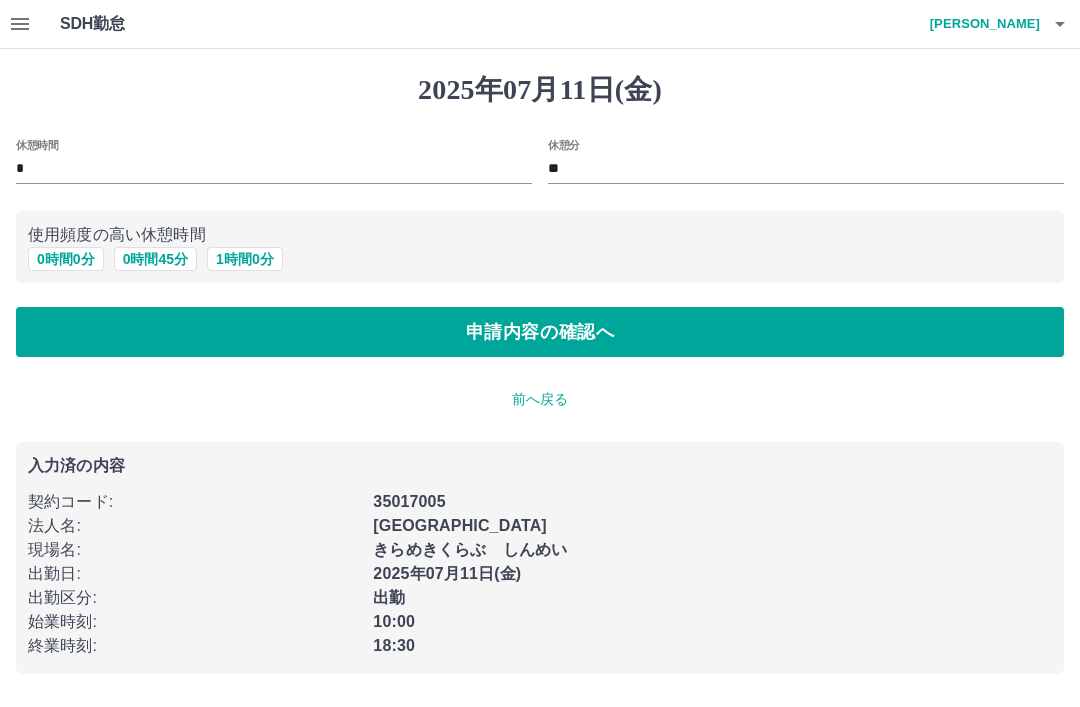 click on "申請内容の確認へ" at bounding box center (540, 332) 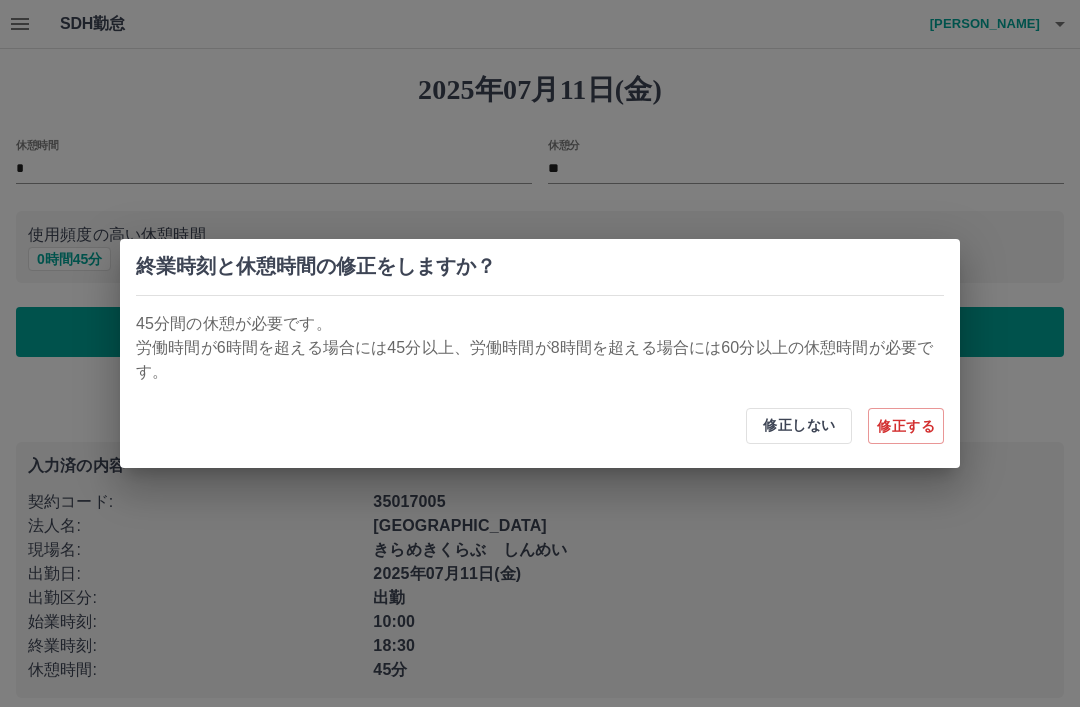 click on "修正しない" at bounding box center [799, 426] 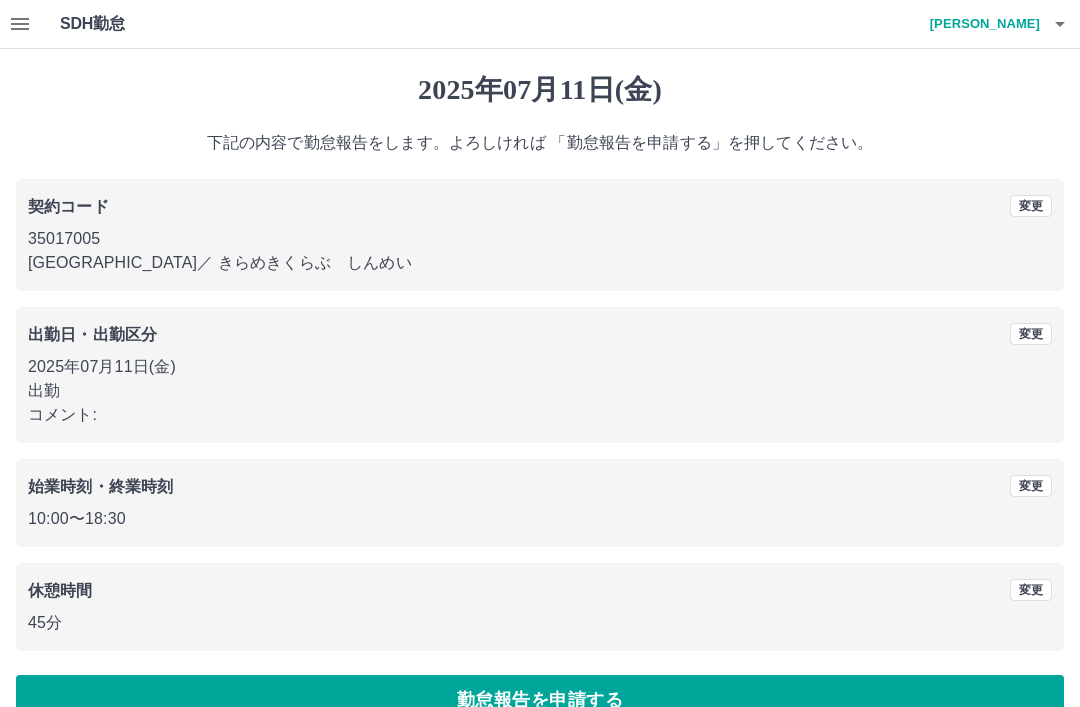 scroll, scrollTop: 41, scrollLeft: 0, axis: vertical 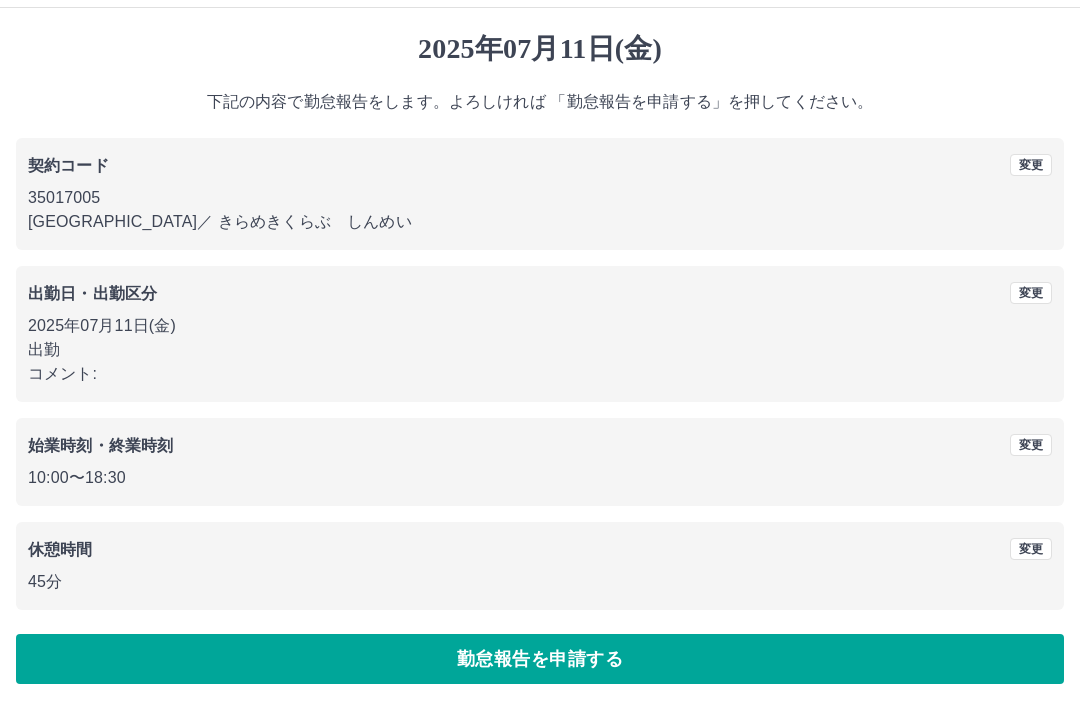 click on "勤怠報告を申請する" at bounding box center (540, 659) 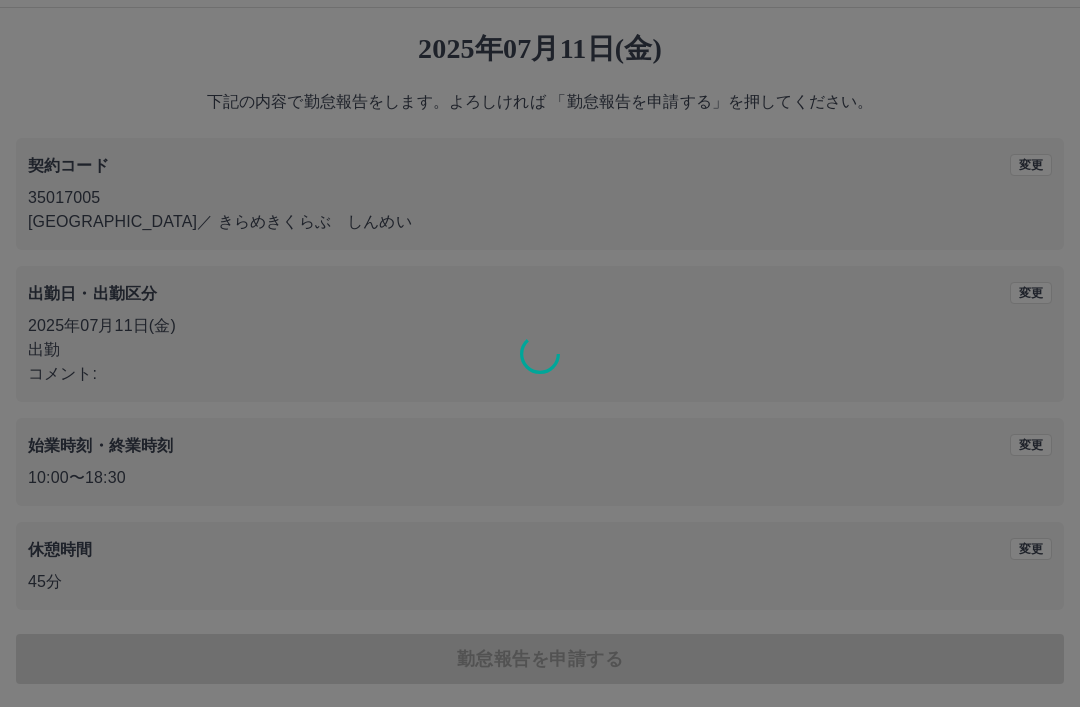 scroll, scrollTop: 0, scrollLeft: 0, axis: both 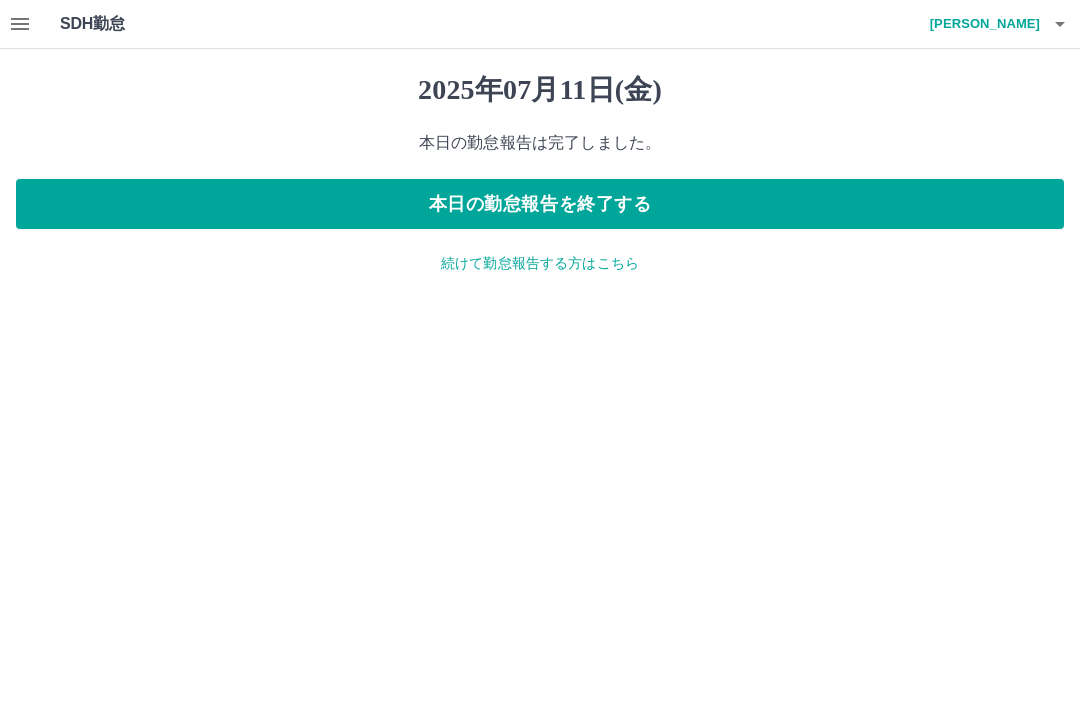 click 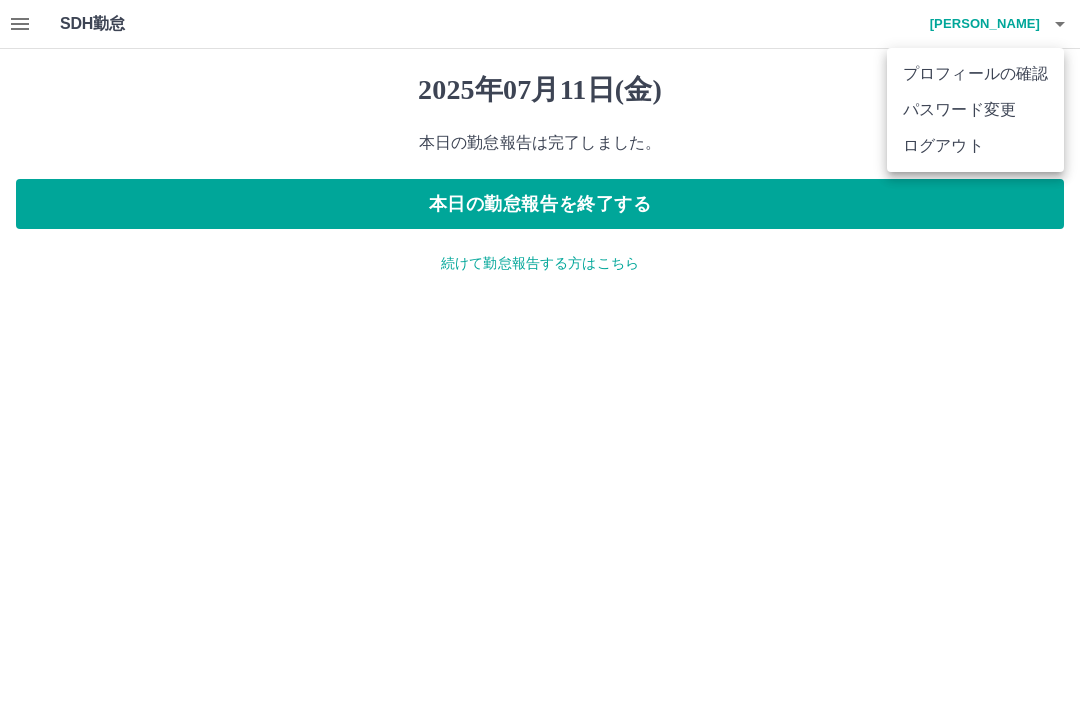 click on "プロフィールの確認" at bounding box center [975, 74] 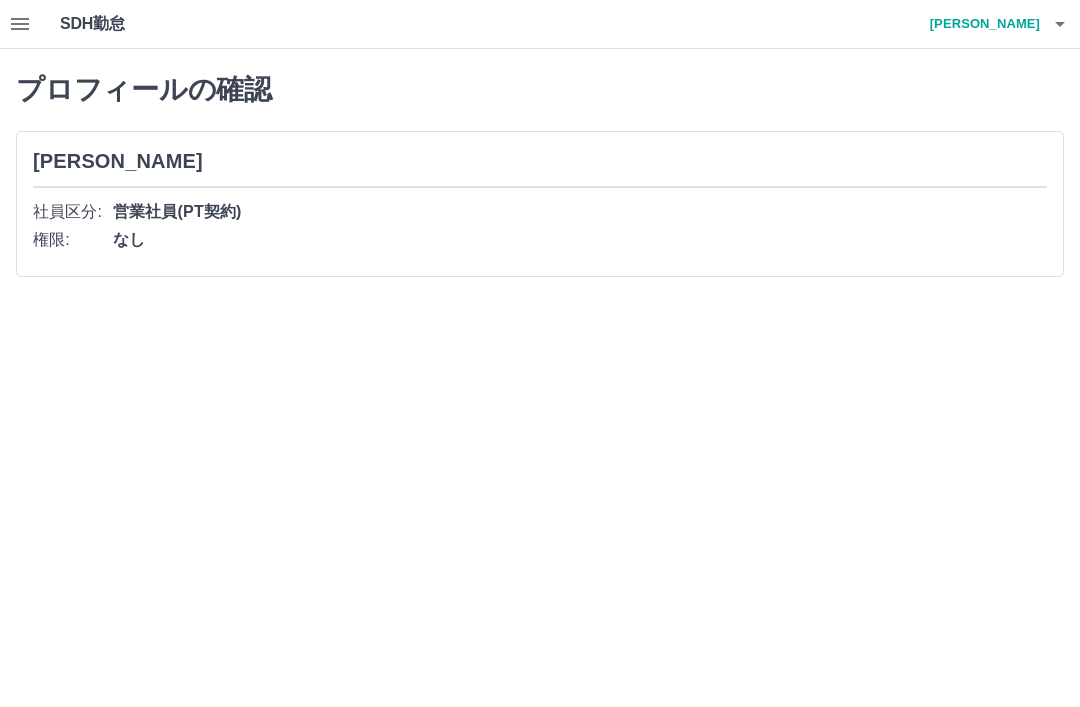 click 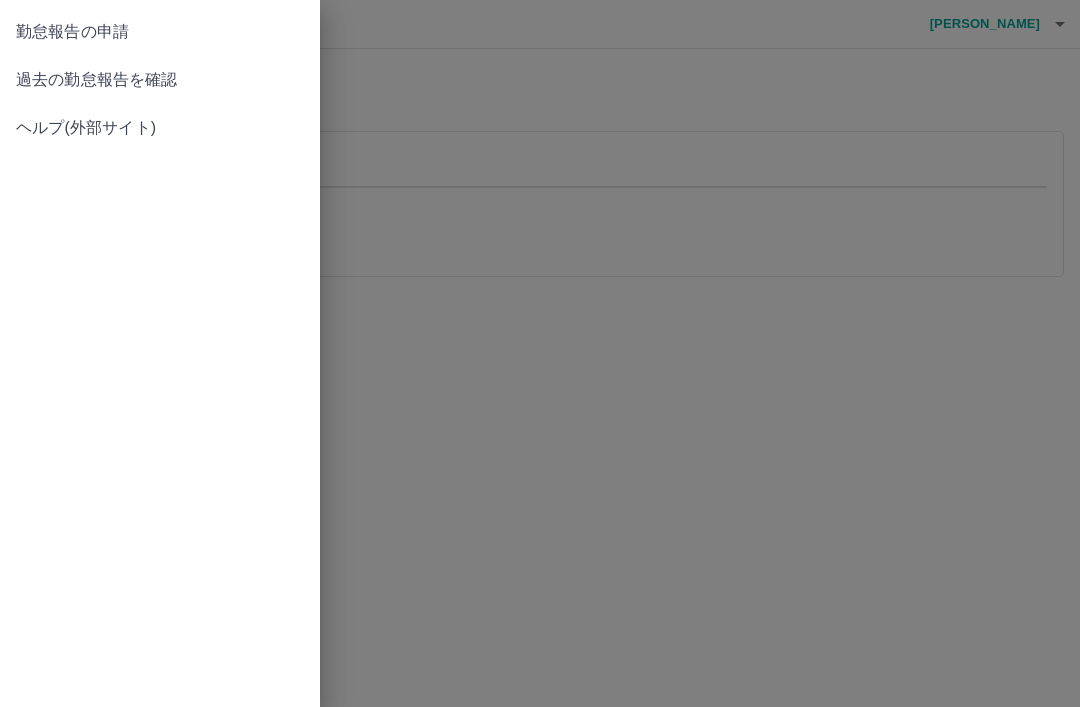 click on "勤怠報告の申請" at bounding box center [160, 32] 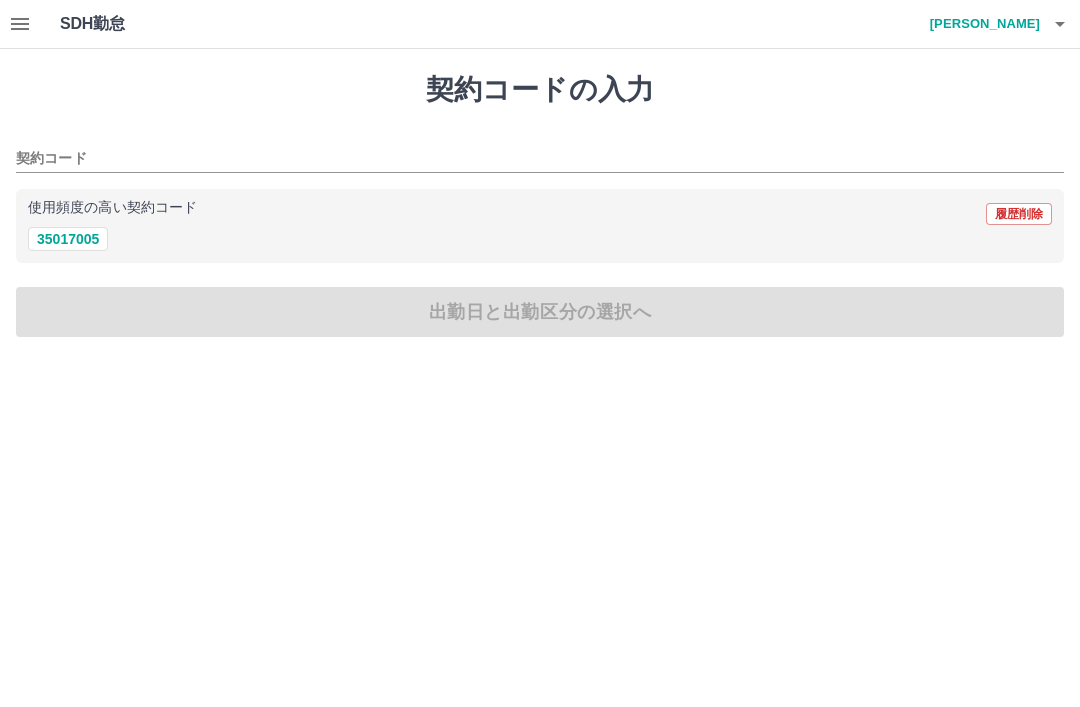 click 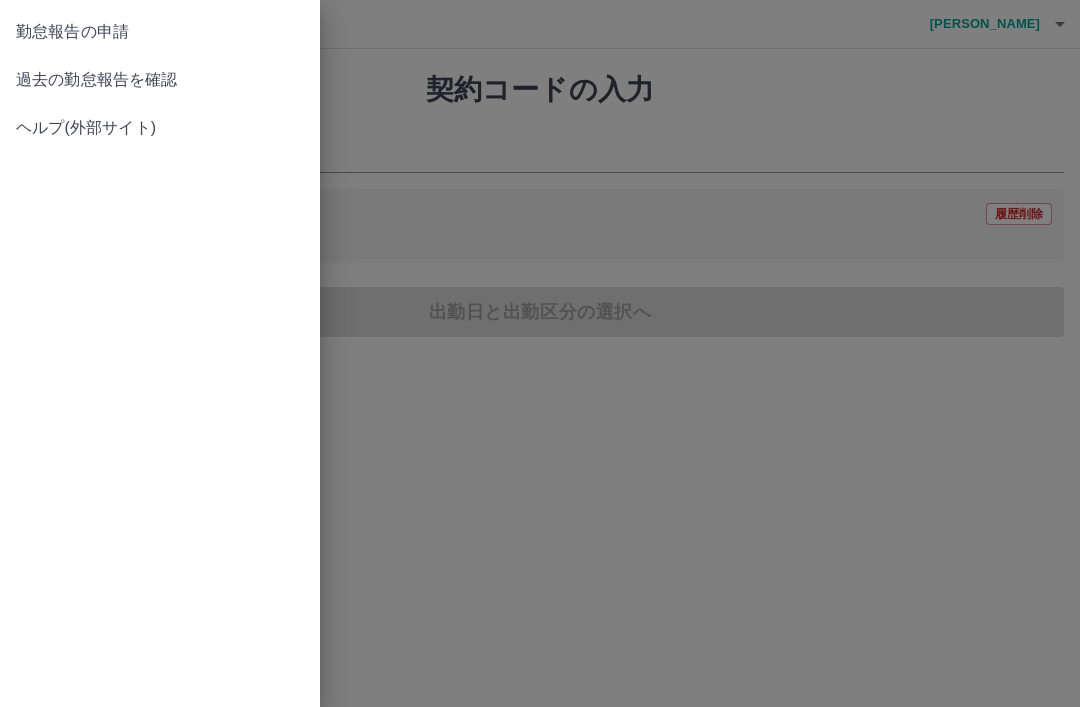click on "過去の勤怠報告を確認" at bounding box center [160, 80] 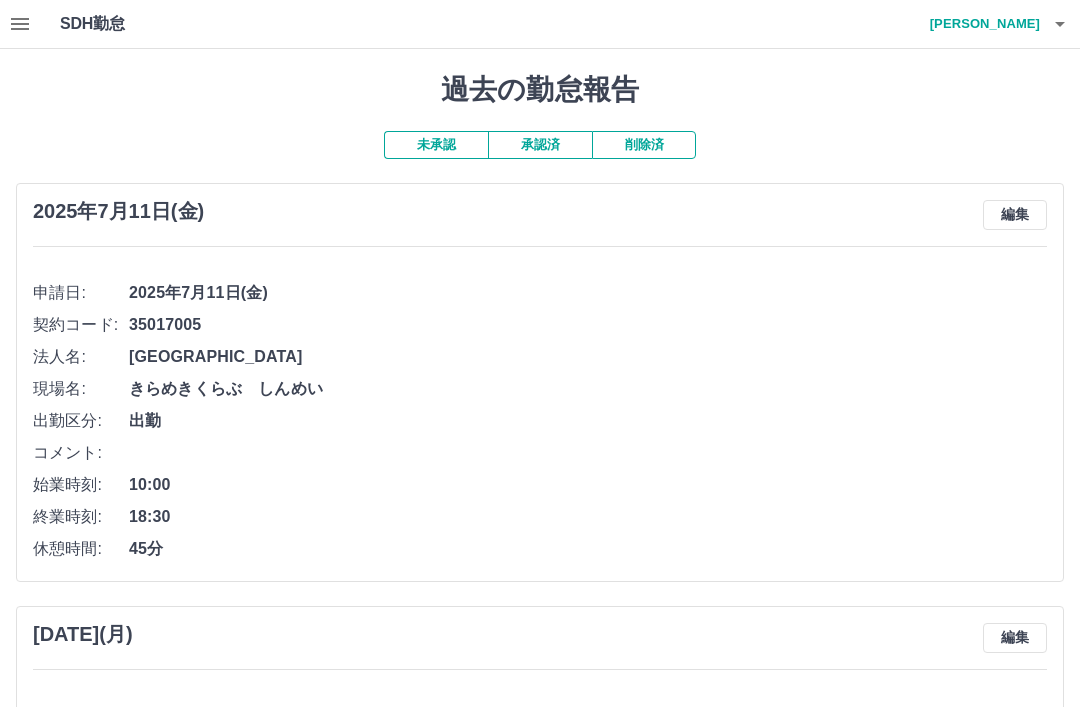 click on "承認済" at bounding box center [540, 145] 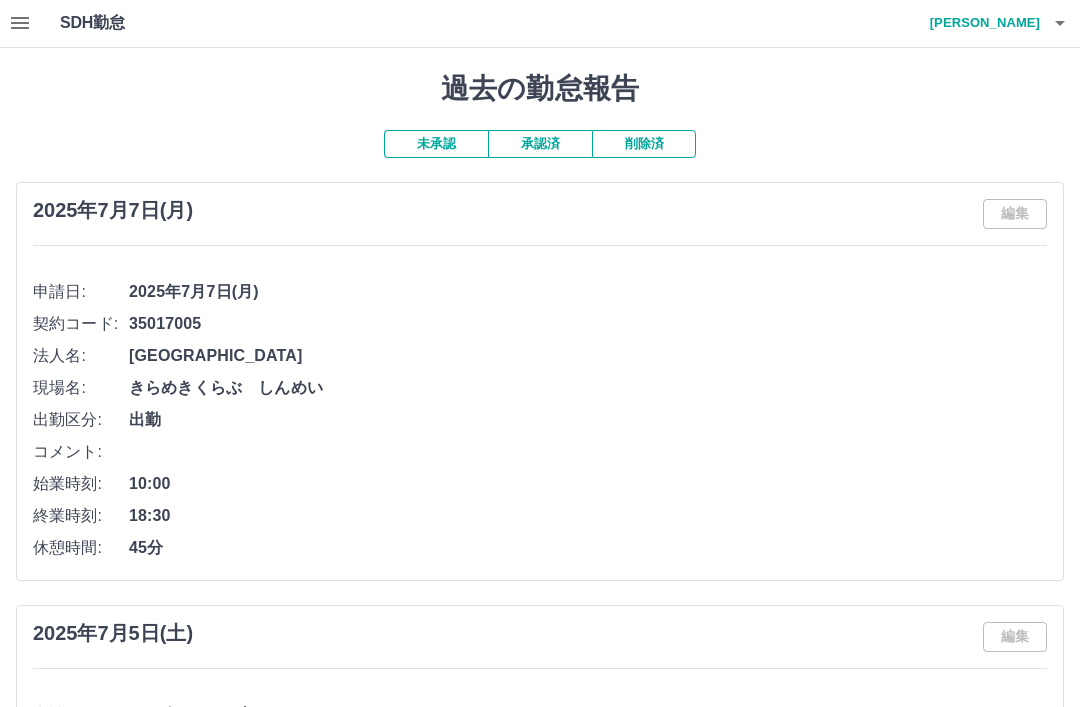 scroll, scrollTop: 0, scrollLeft: 0, axis: both 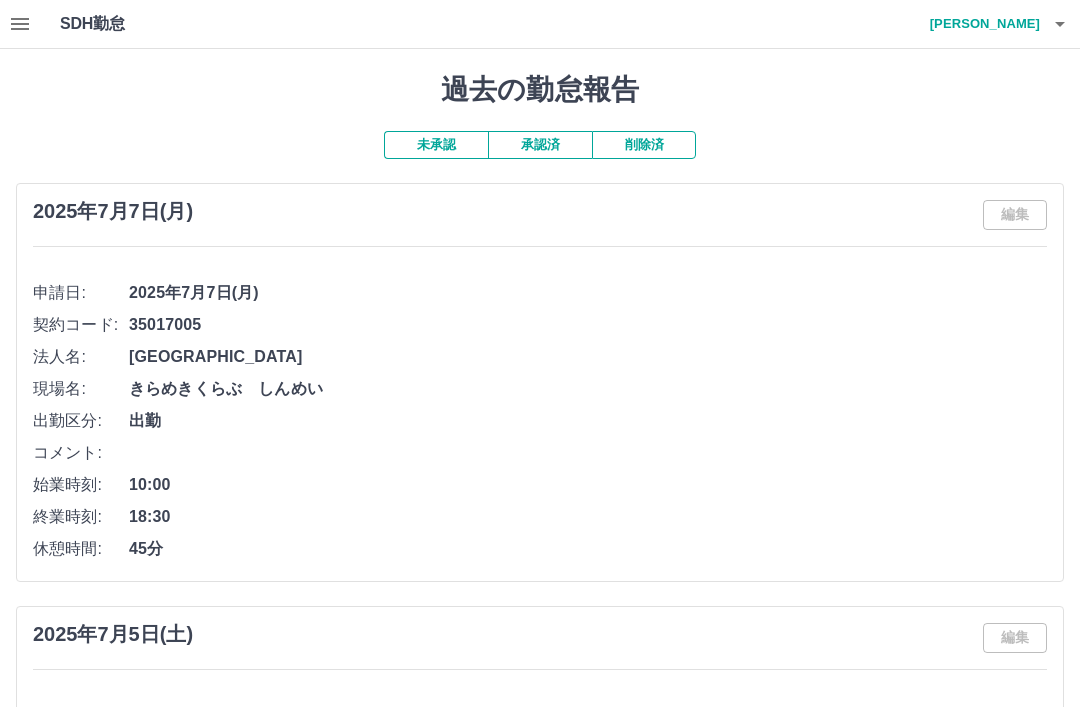 click on "未承認" at bounding box center (436, 145) 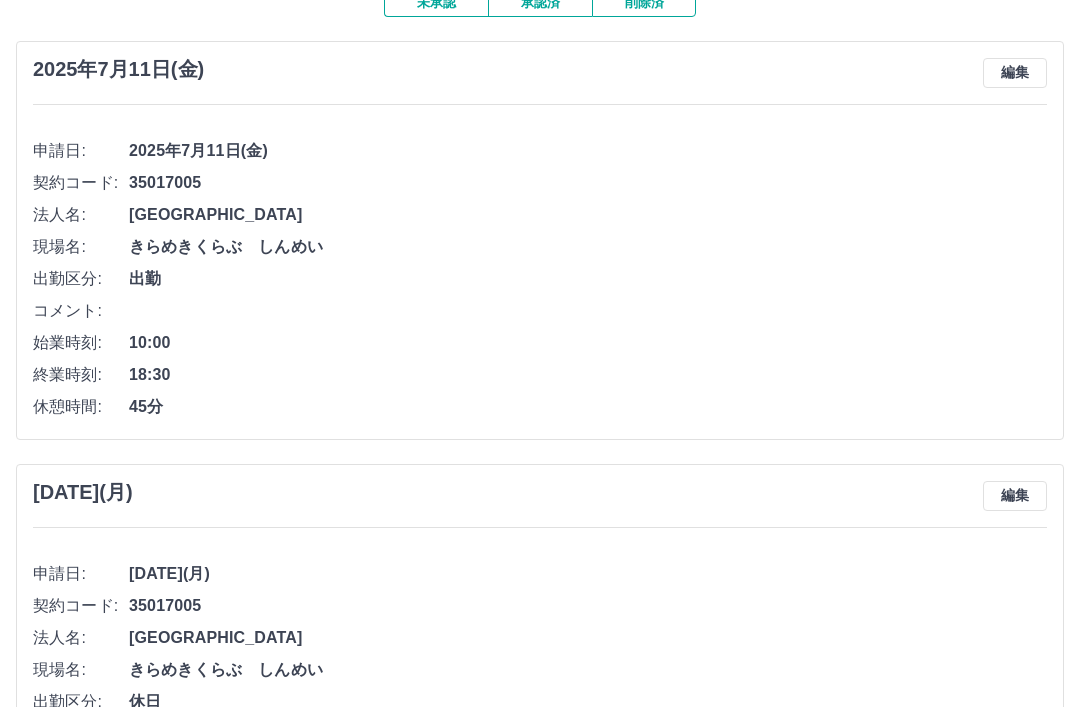 scroll, scrollTop: 0, scrollLeft: 0, axis: both 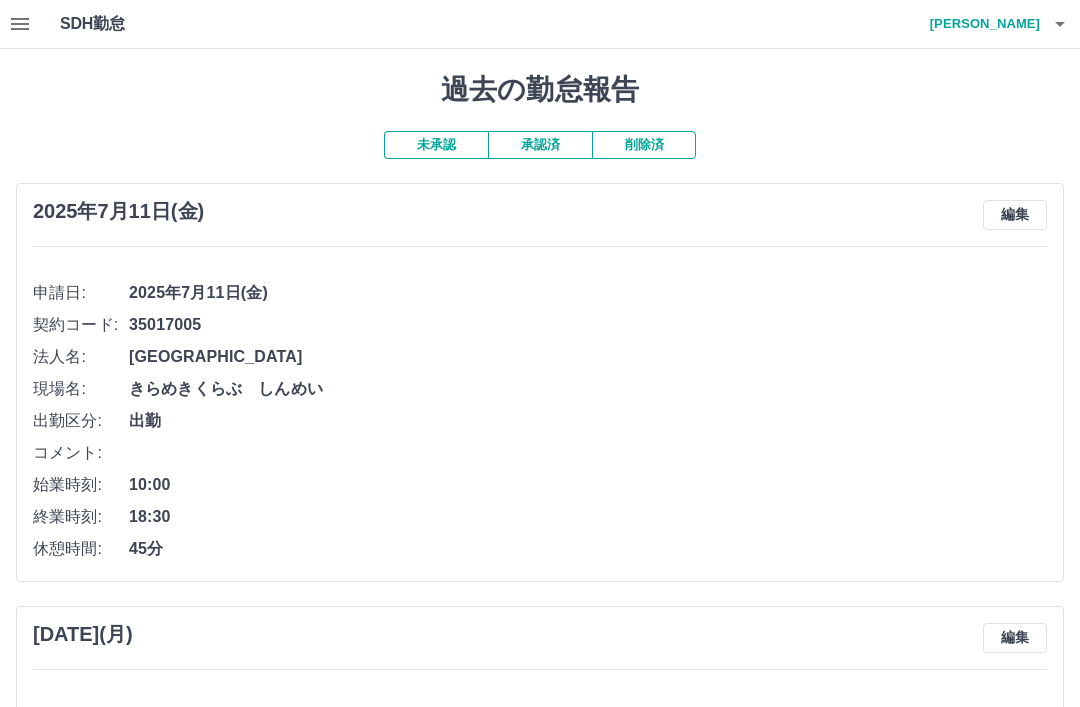 click on "承認済" at bounding box center [540, 145] 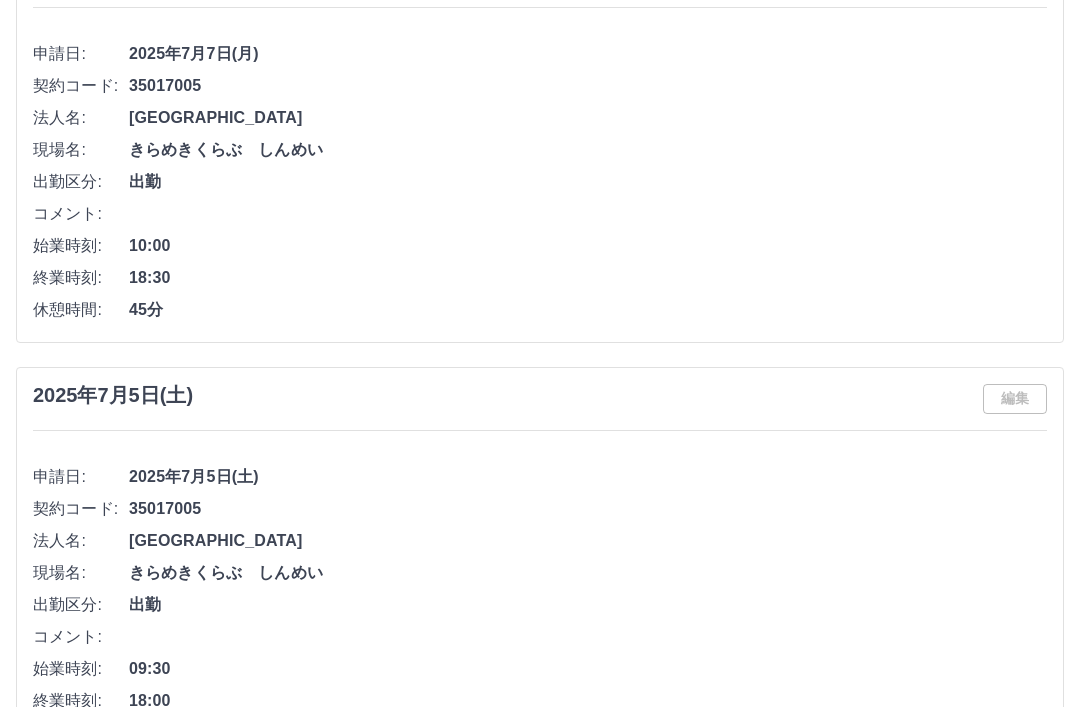 scroll, scrollTop: 0, scrollLeft: 0, axis: both 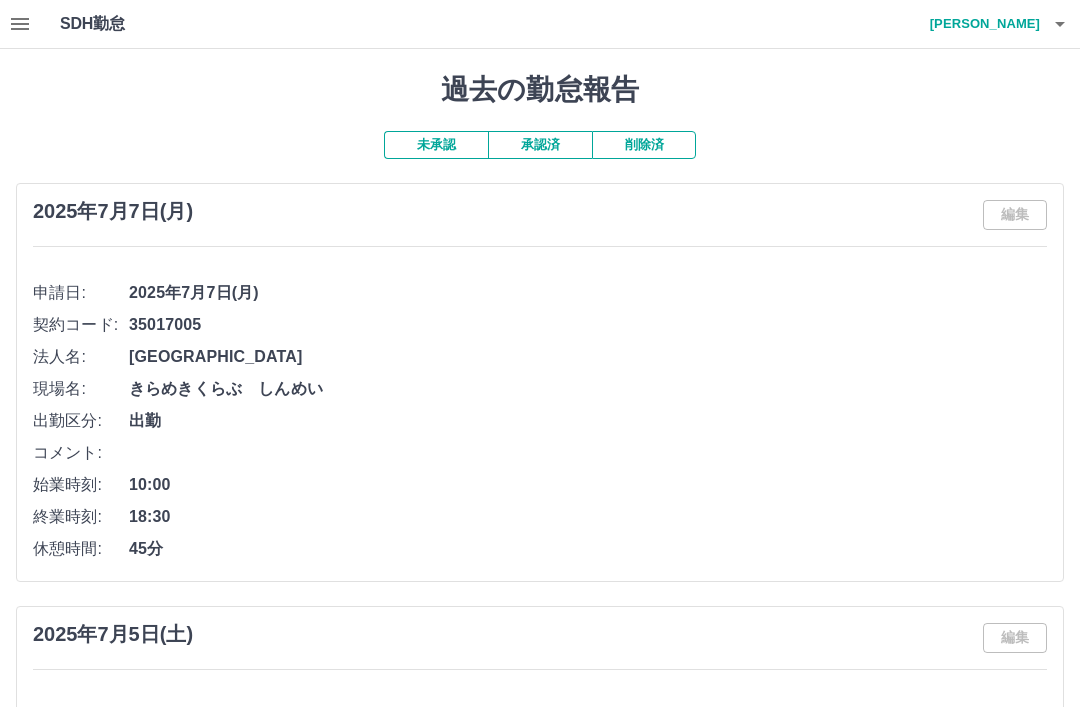 click at bounding box center [20, 24] 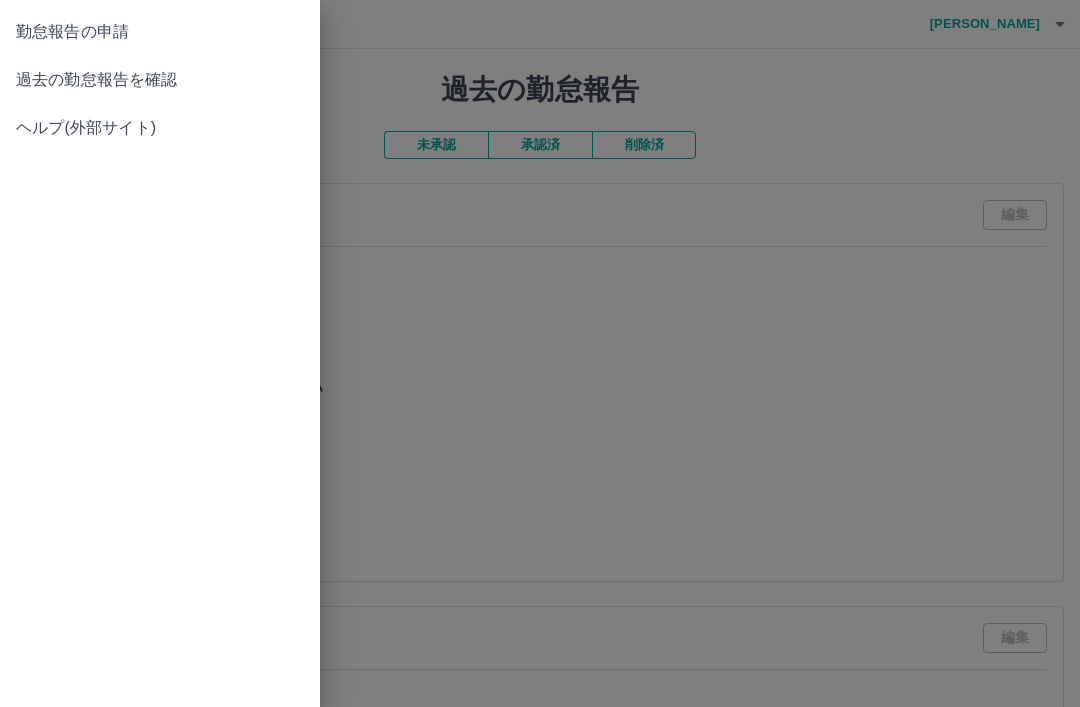 click on "勤怠報告の申請" at bounding box center (160, 32) 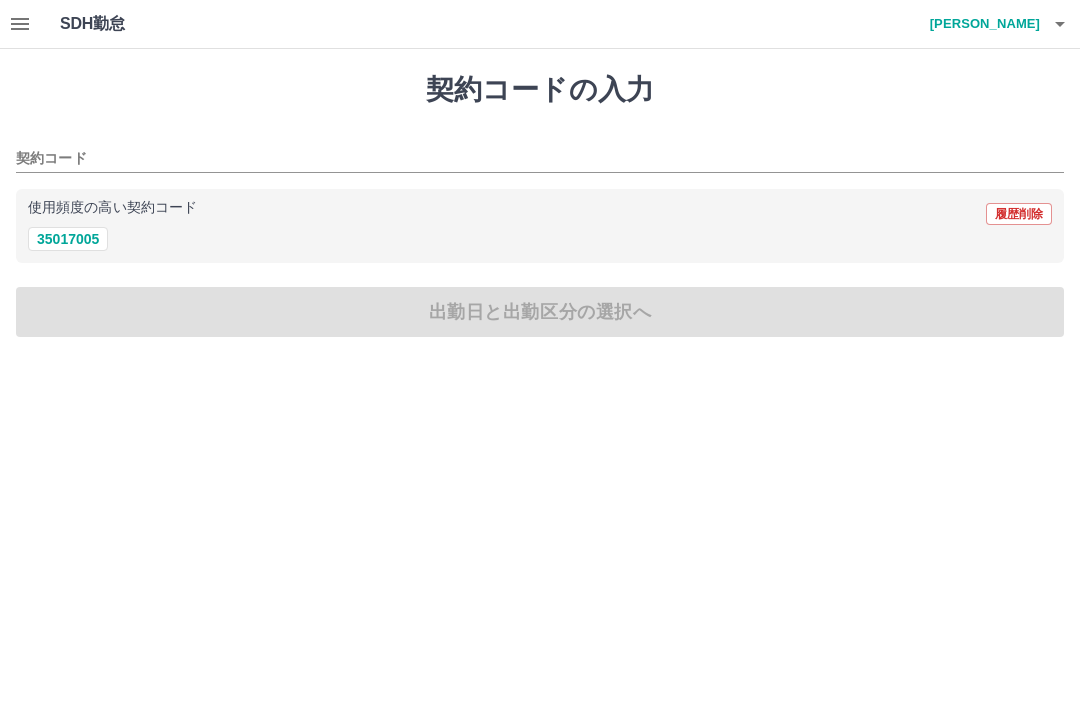 click on "契約コード" at bounding box center (525, 159) 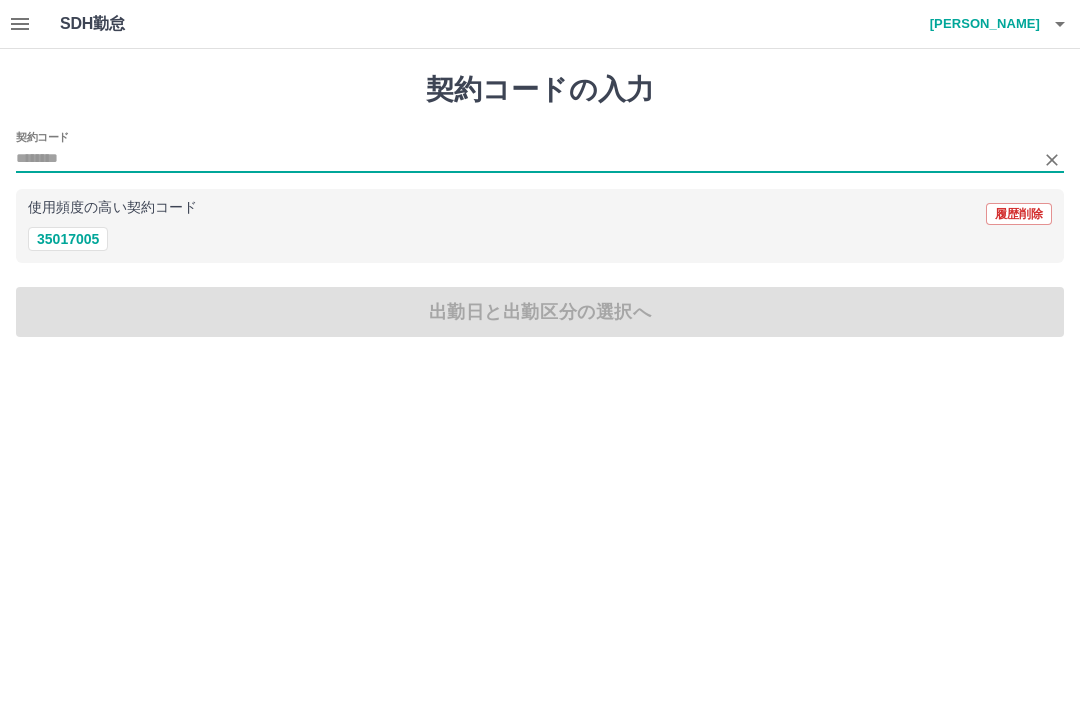 click on "35017005" at bounding box center [68, 239] 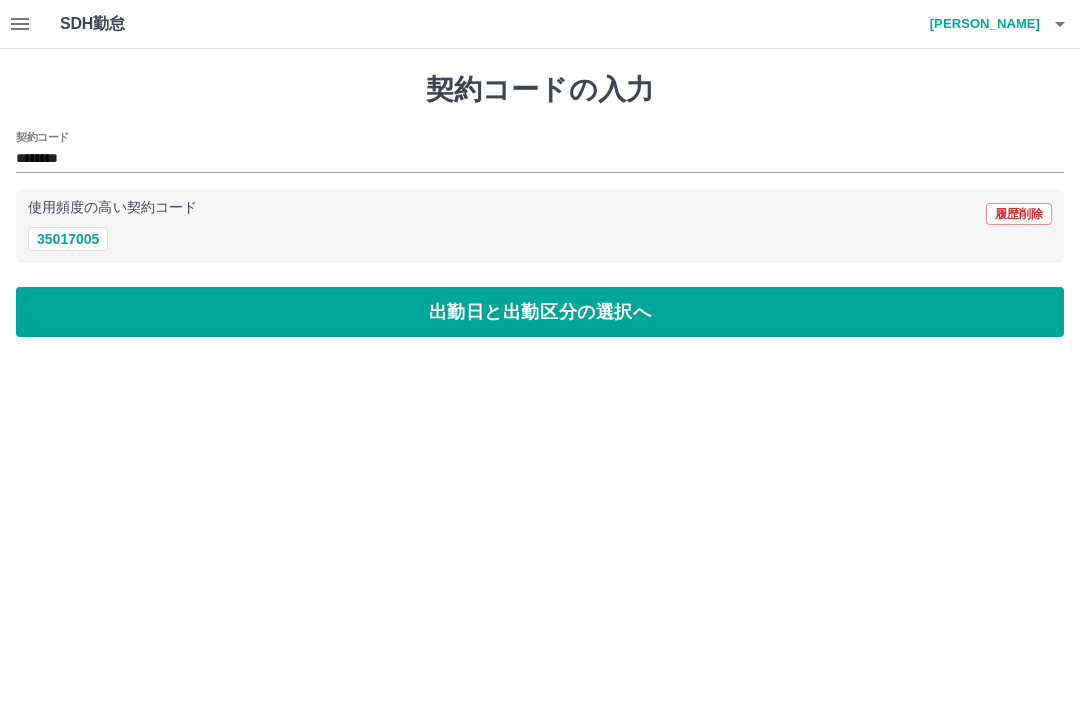 click on "出勤日と出勤区分の選択へ" at bounding box center (540, 312) 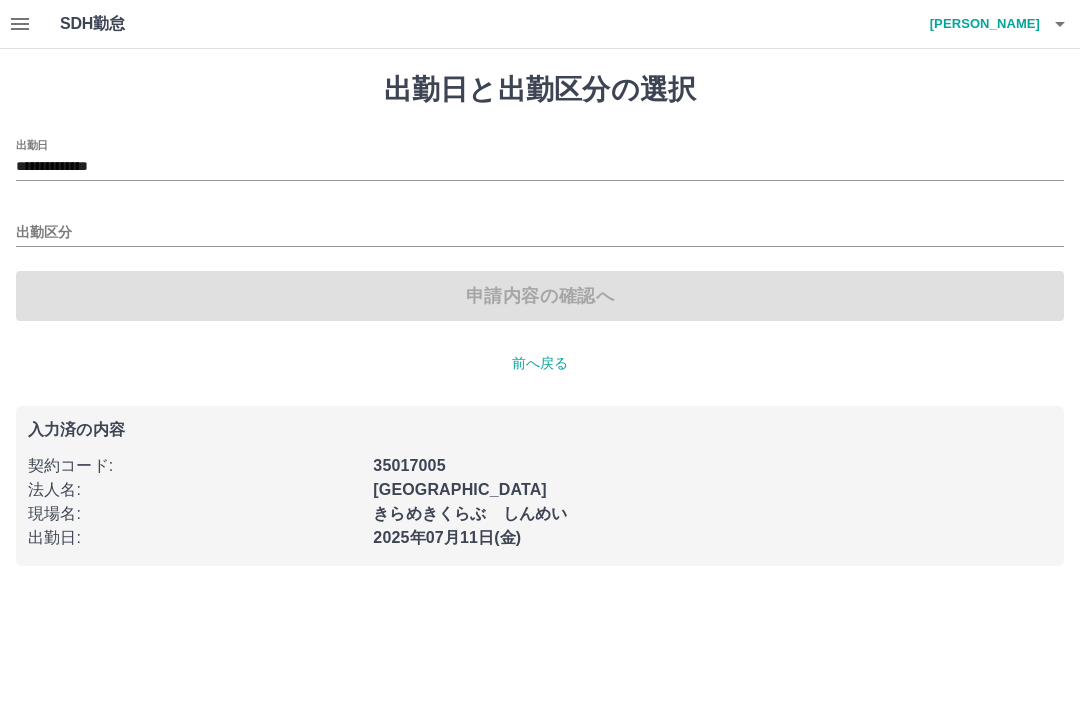 click on "**********" at bounding box center (540, 167) 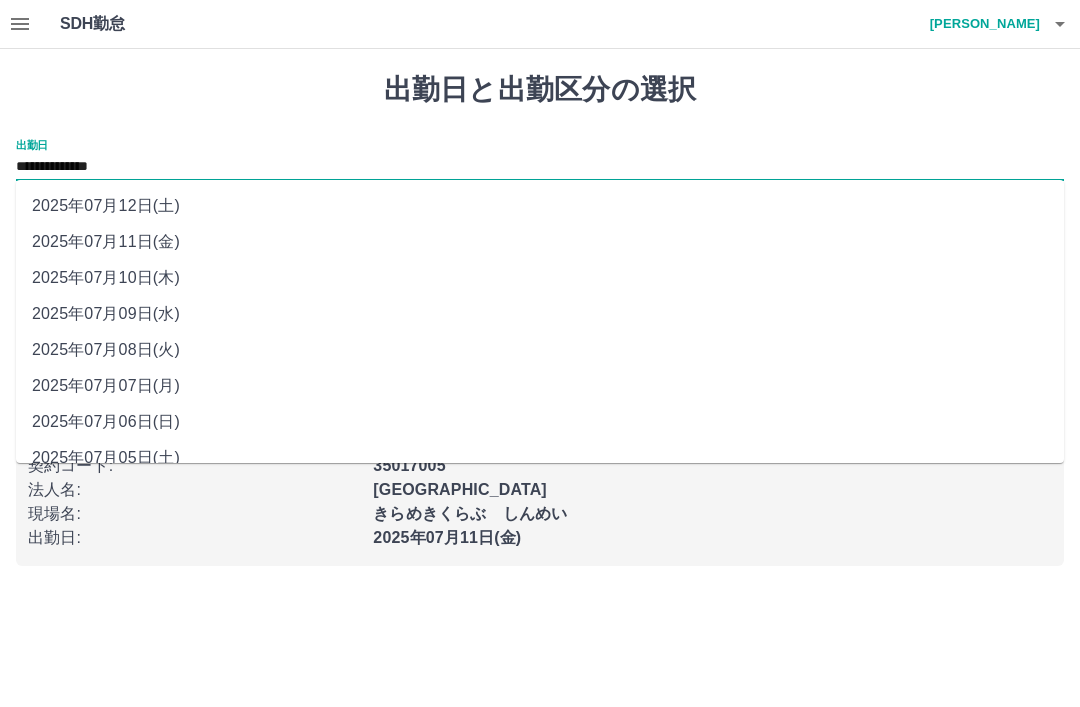 click on "2025年07月08日(火)" at bounding box center (540, 350) 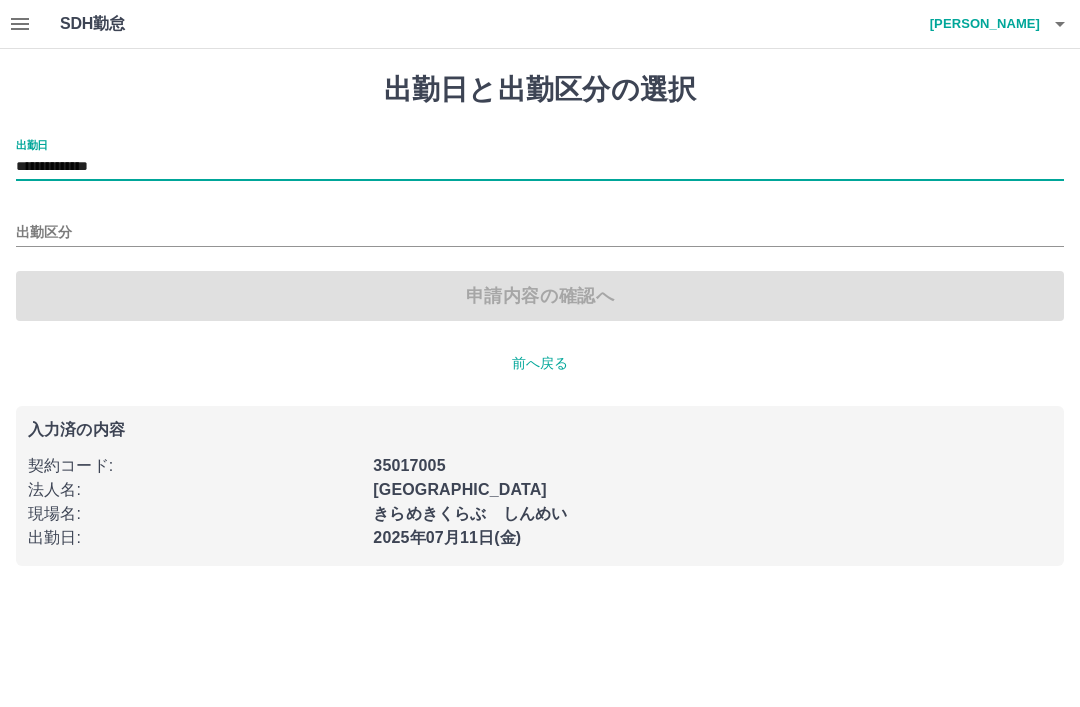click on "出勤区分" at bounding box center [540, 233] 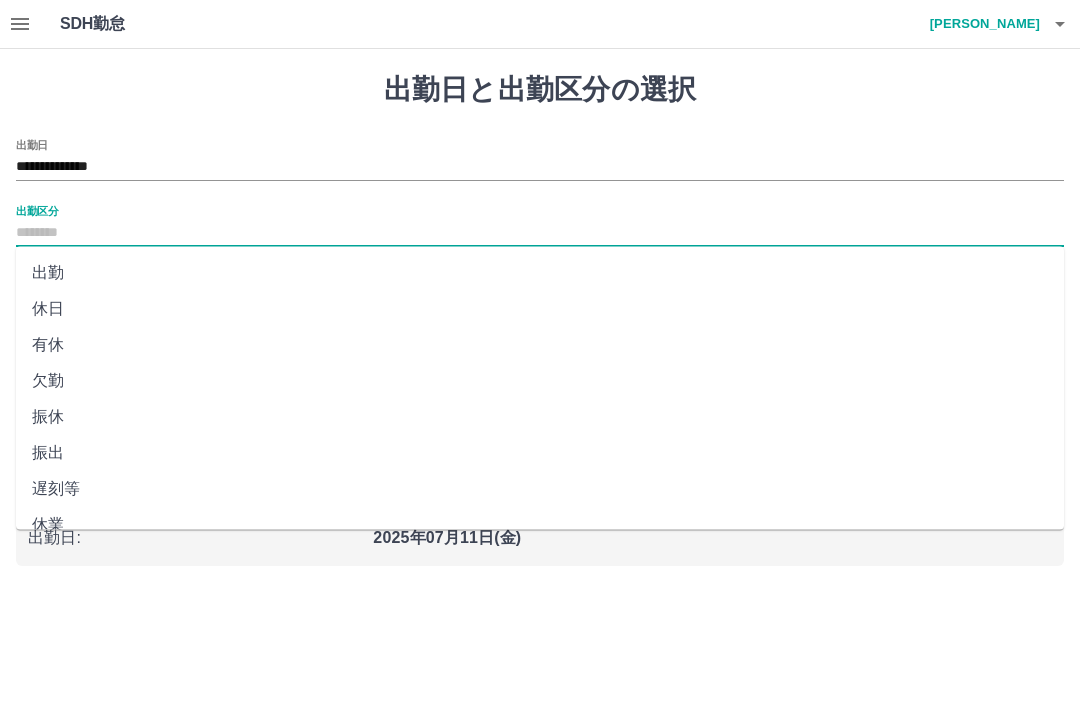 click on "出勤" at bounding box center [540, 273] 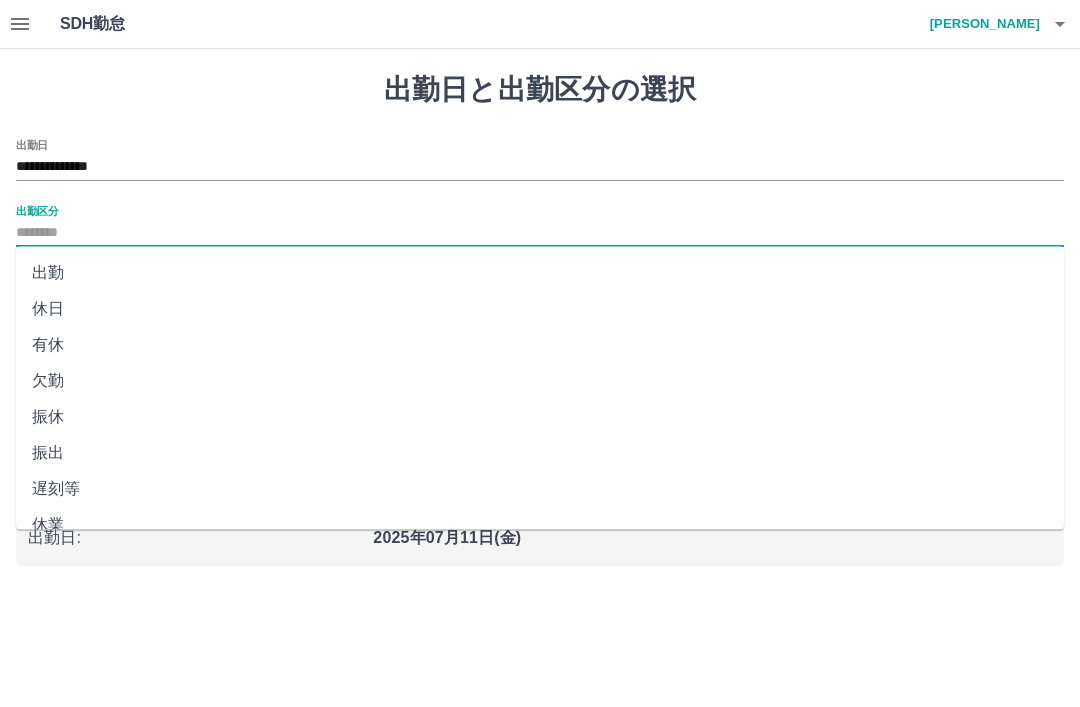 type on "**" 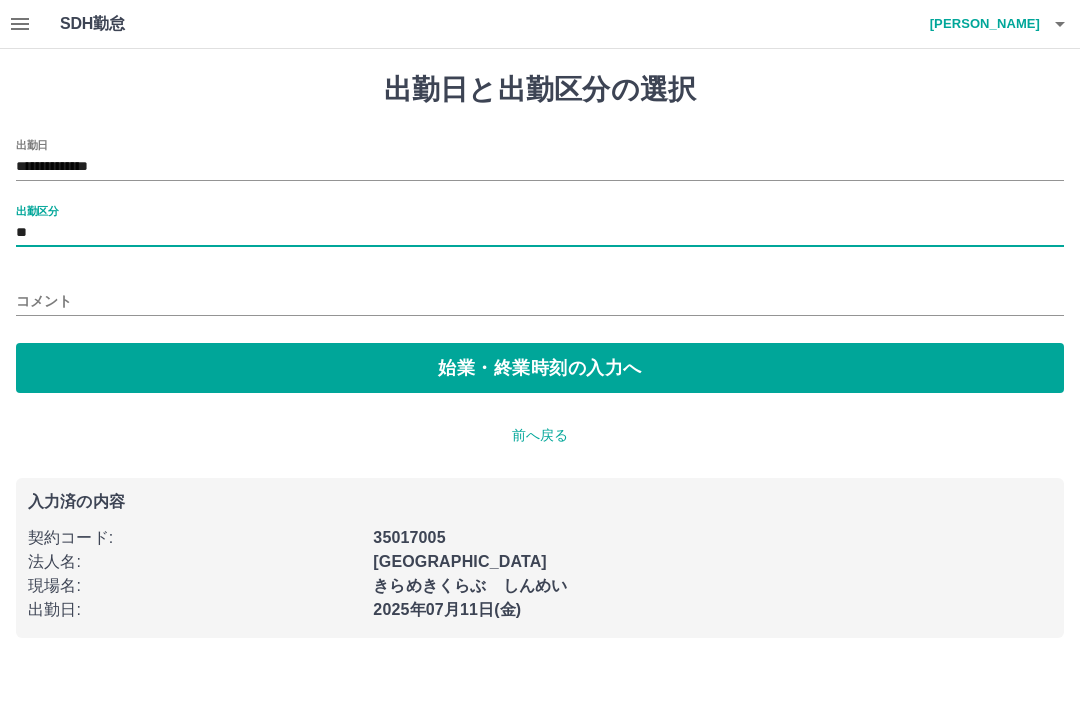 click on "始業・終業時刻の入力へ" at bounding box center (540, 368) 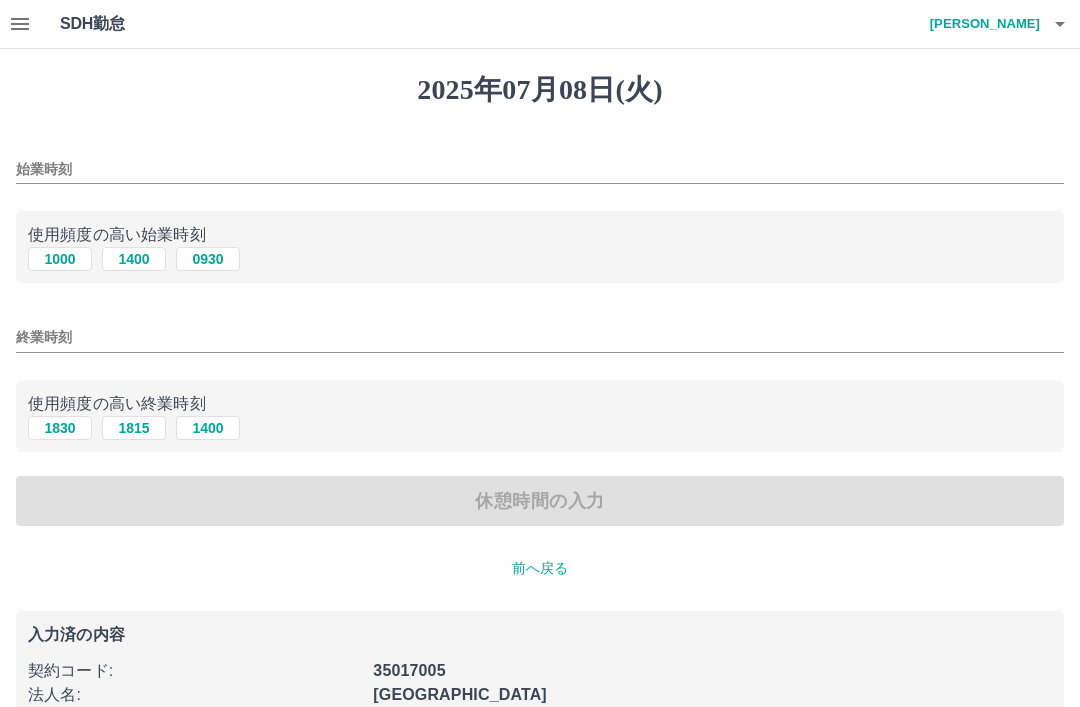click on "1000" at bounding box center [60, 259] 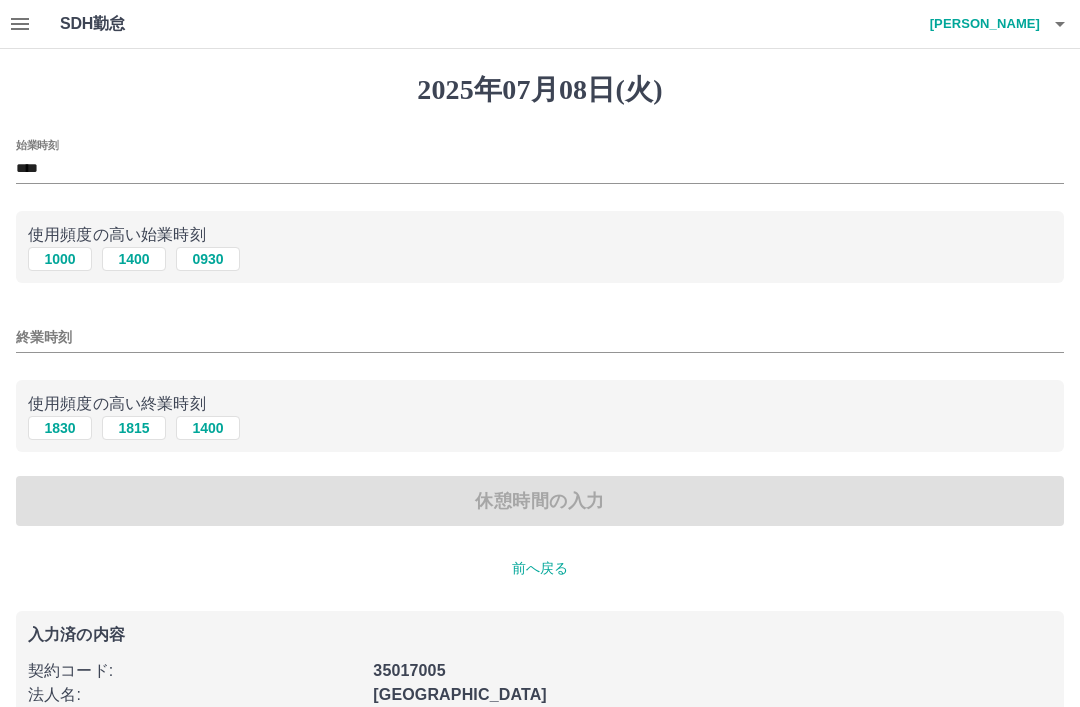 click on "1830" at bounding box center (60, 428) 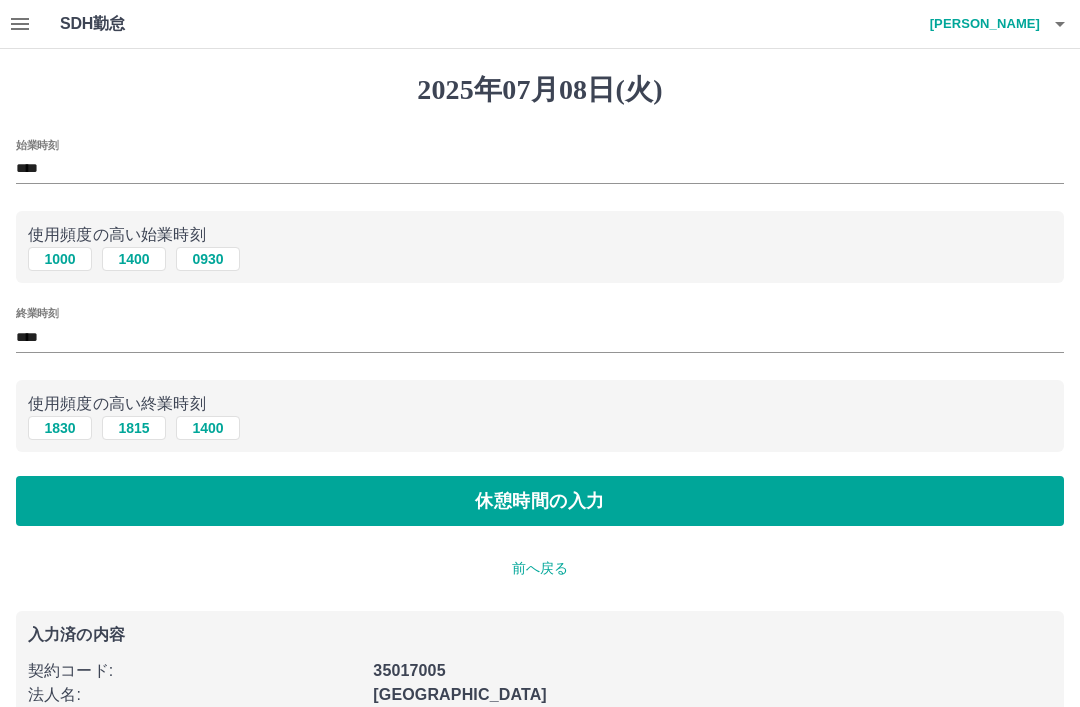click on "休憩時間の入力" at bounding box center (540, 501) 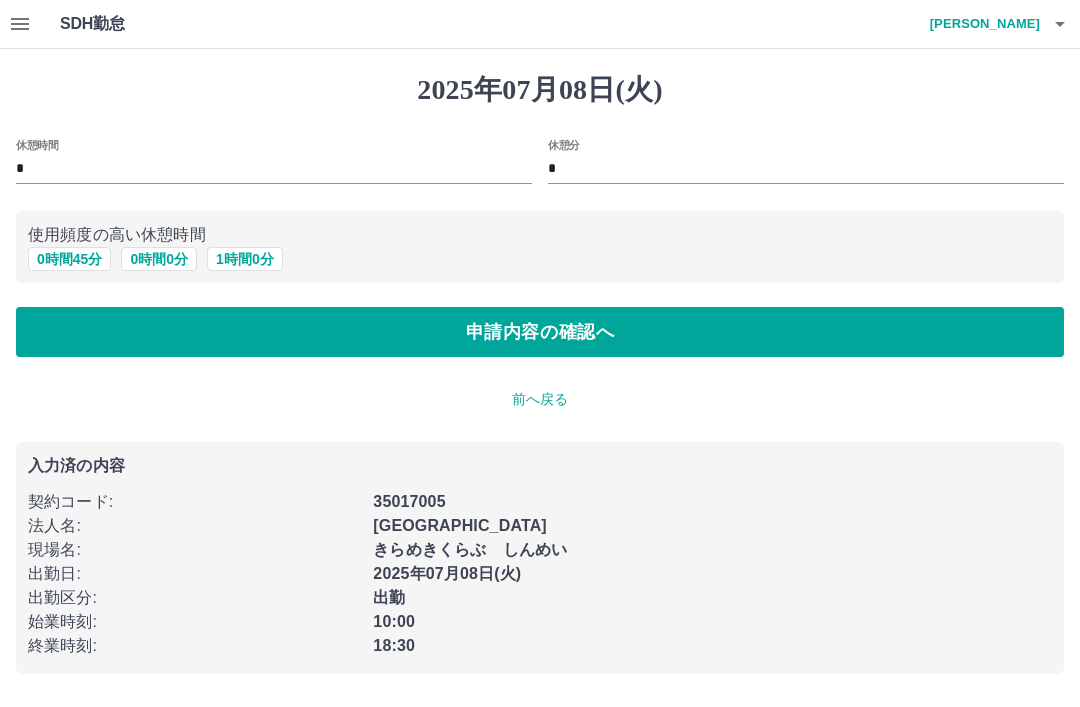 click on "0 時間 45 分" at bounding box center (69, 259) 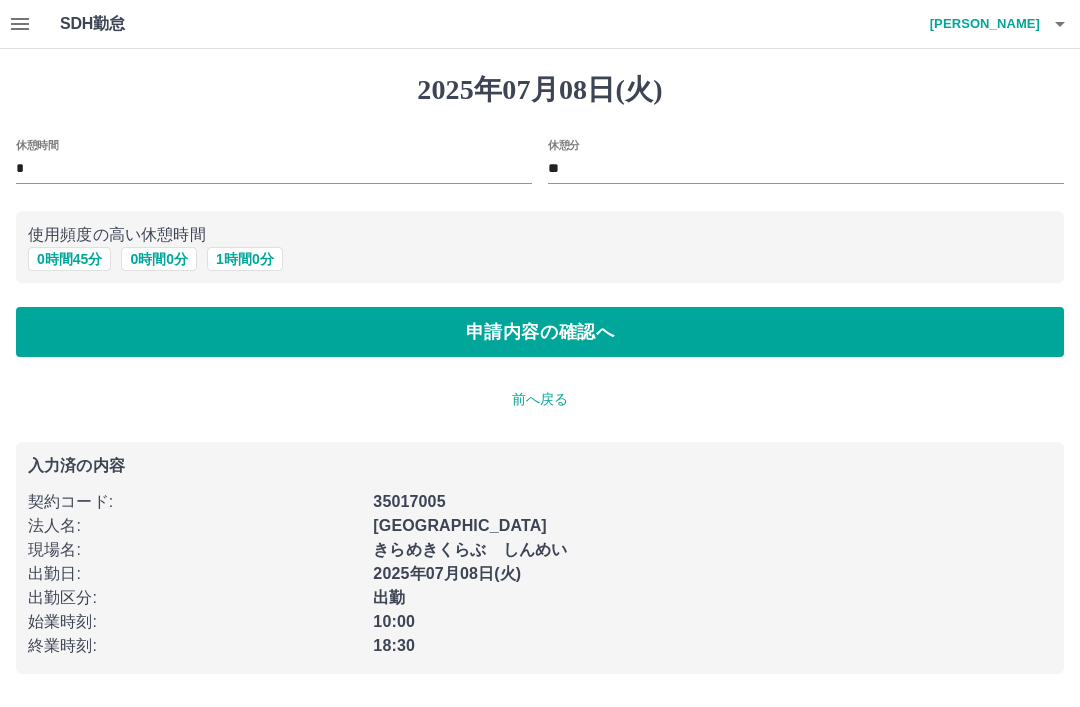 click on "申請内容の確認へ" at bounding box center (540, 332) 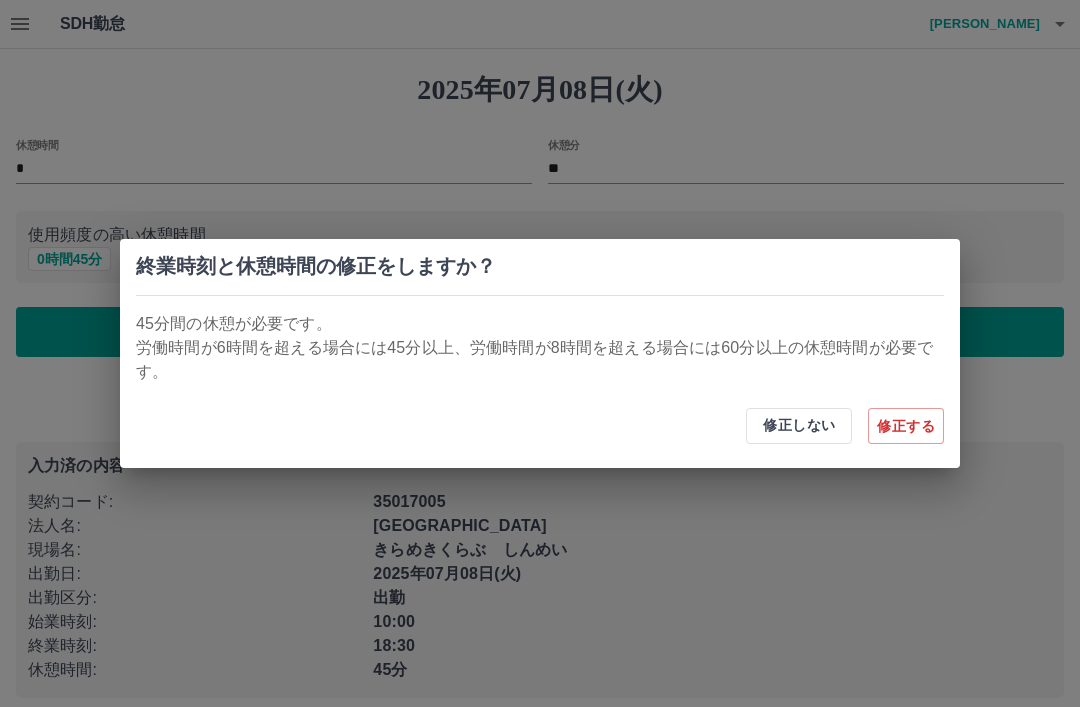 click on "修正しない" at bounding box center [799, 426] 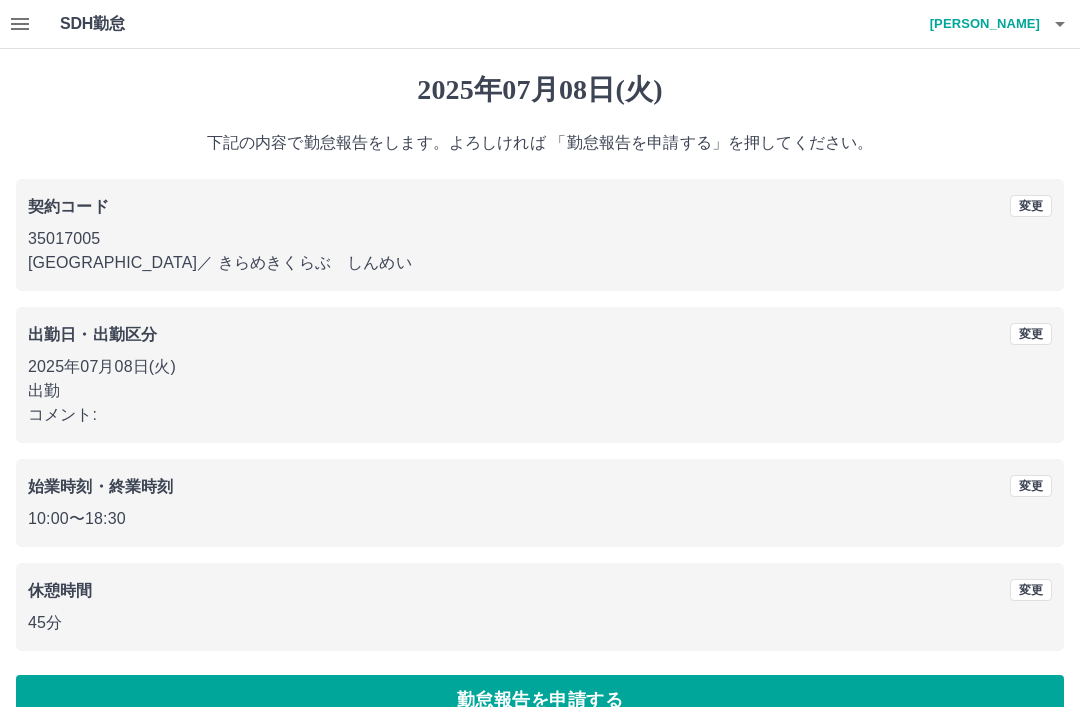 click on "勤怠報告を申請する" at bounding box center [540, 700] 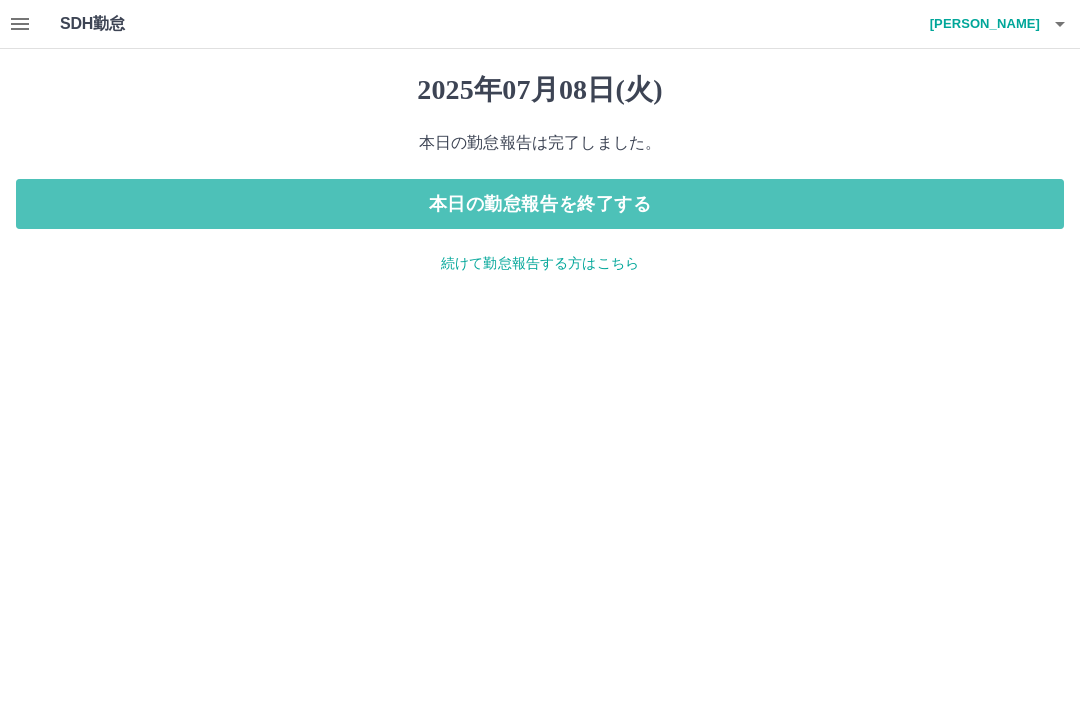click on "続けて勤怠報告する方はこちら" at bounding box center (540, 263) 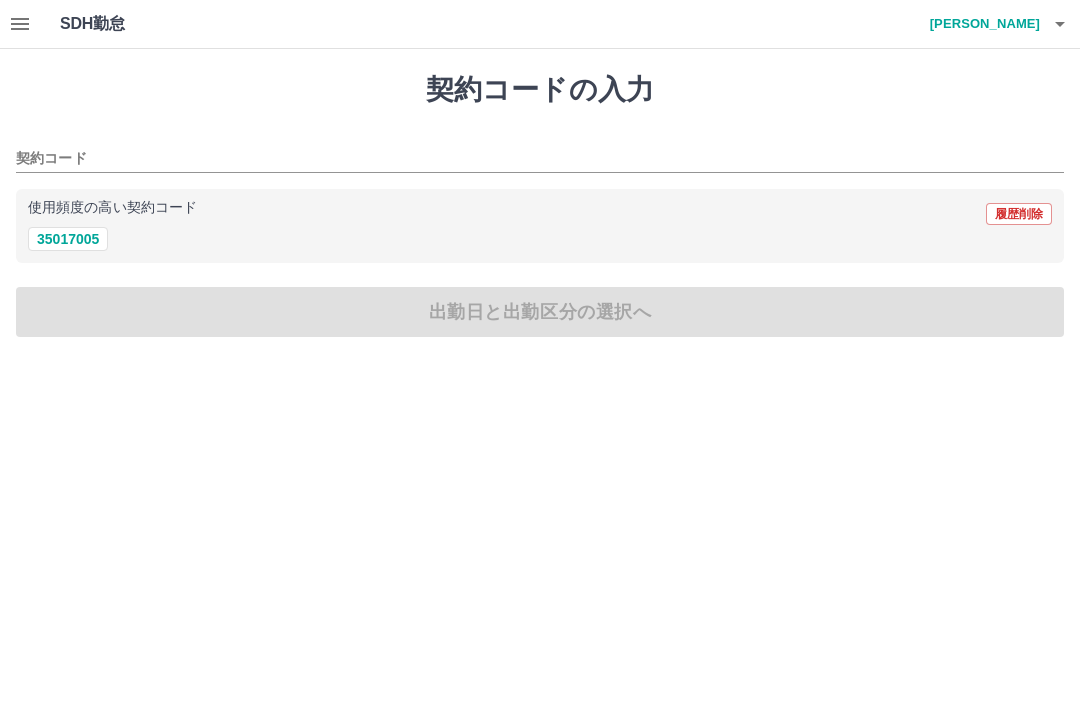 click on "35017005" at bounding box center (68, 239) 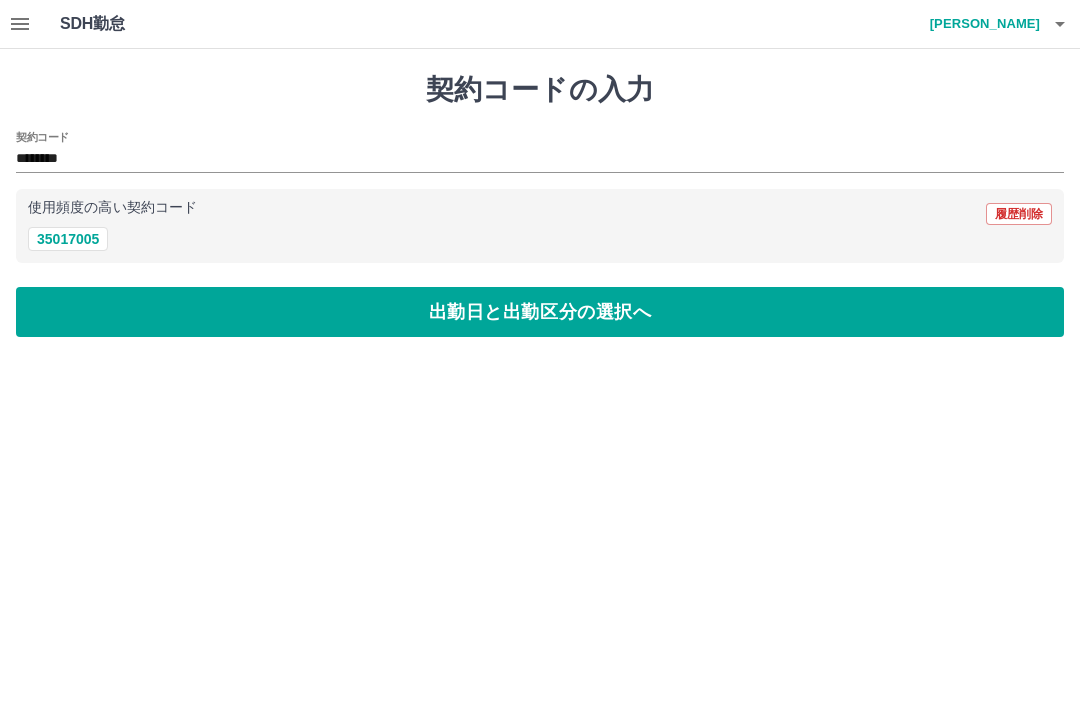 click on "出勤日と出勤区分の選択へ" at bounding box center (540, 312) 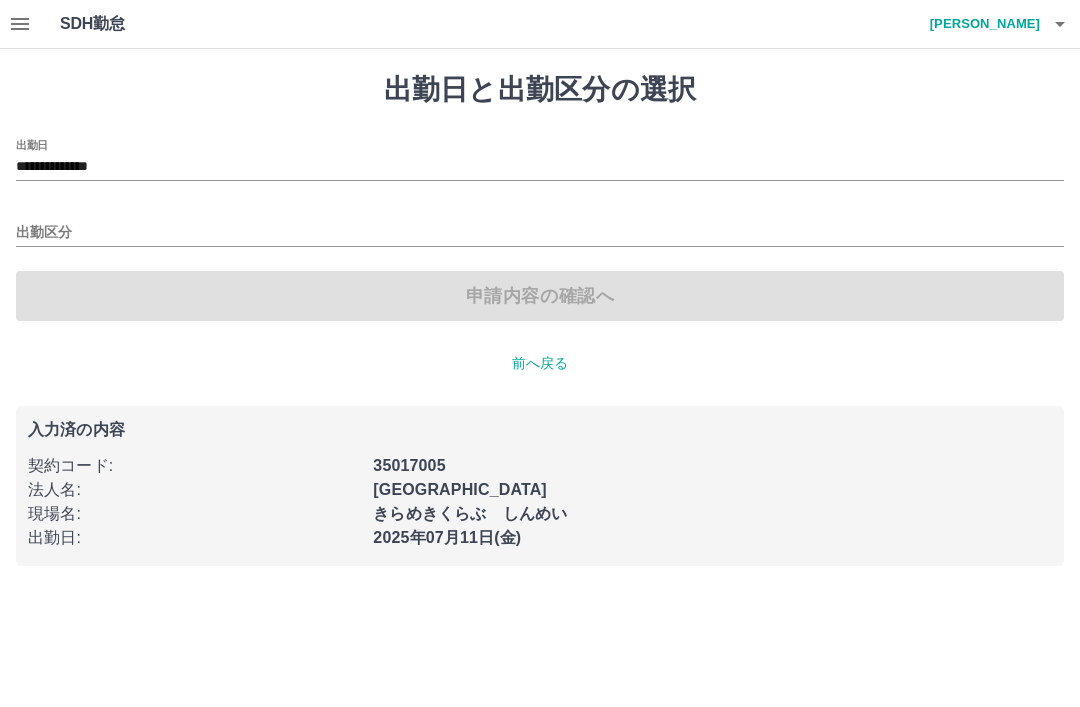 click on "**********" at bounding box center (540, 167) 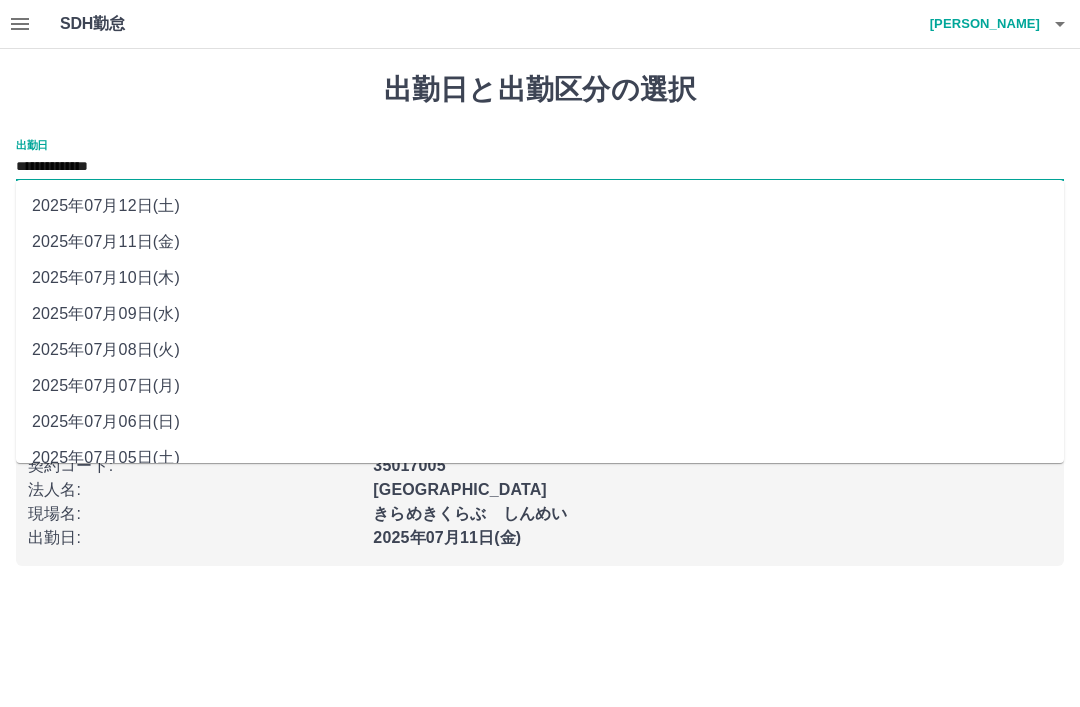 click on "2025年07月09日(水)" at bounding box center [540, 314] 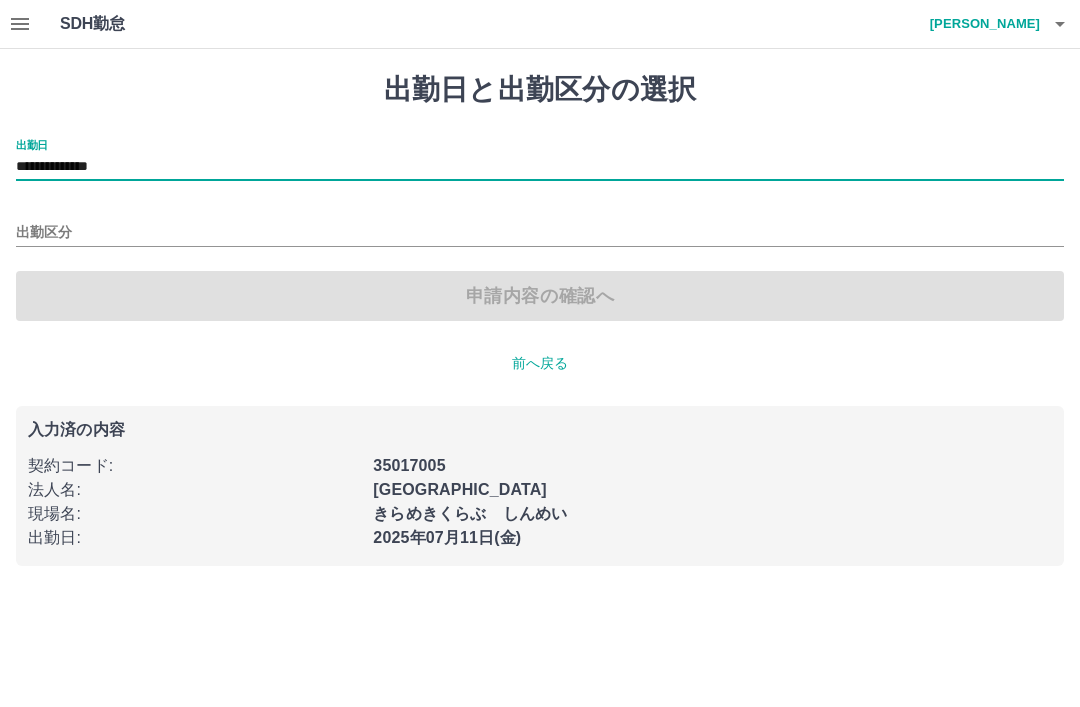 click on "出勤区分" at bounding box center (540, 233) 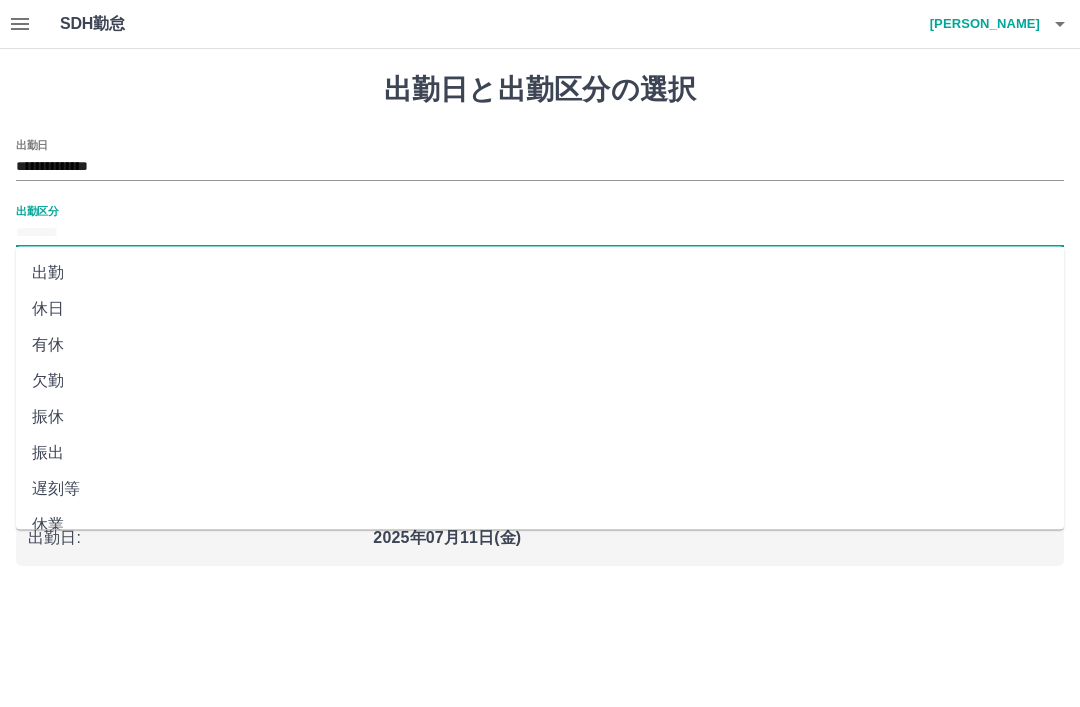 click on "出勤" at bounding box center [540, 273] 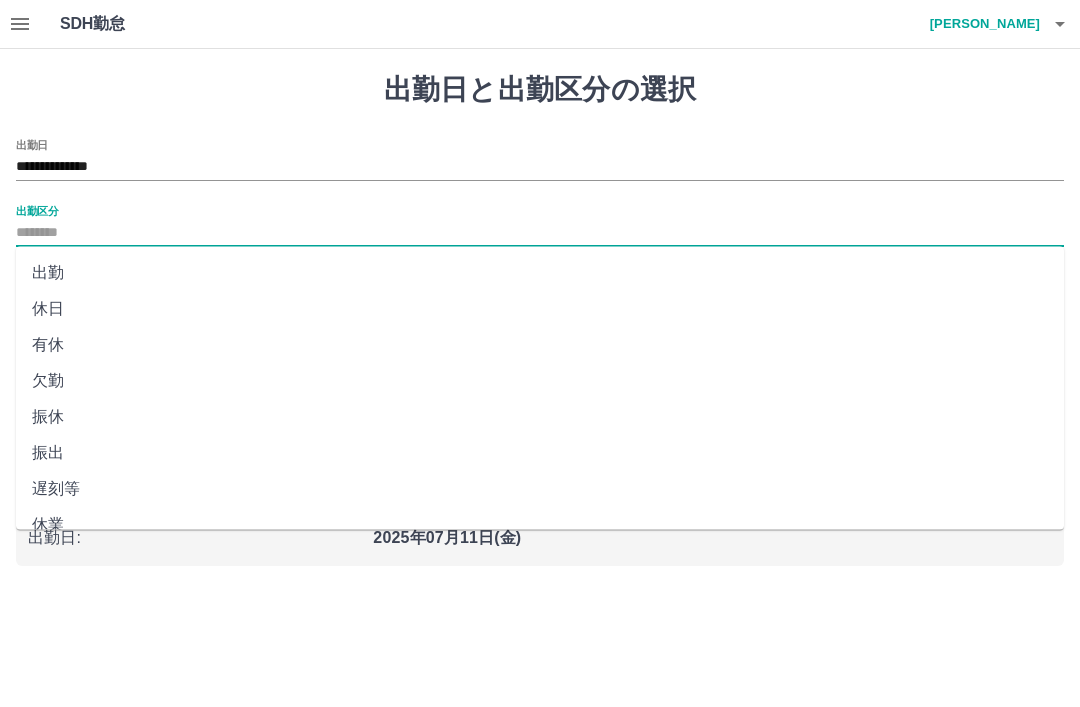 type on "**" 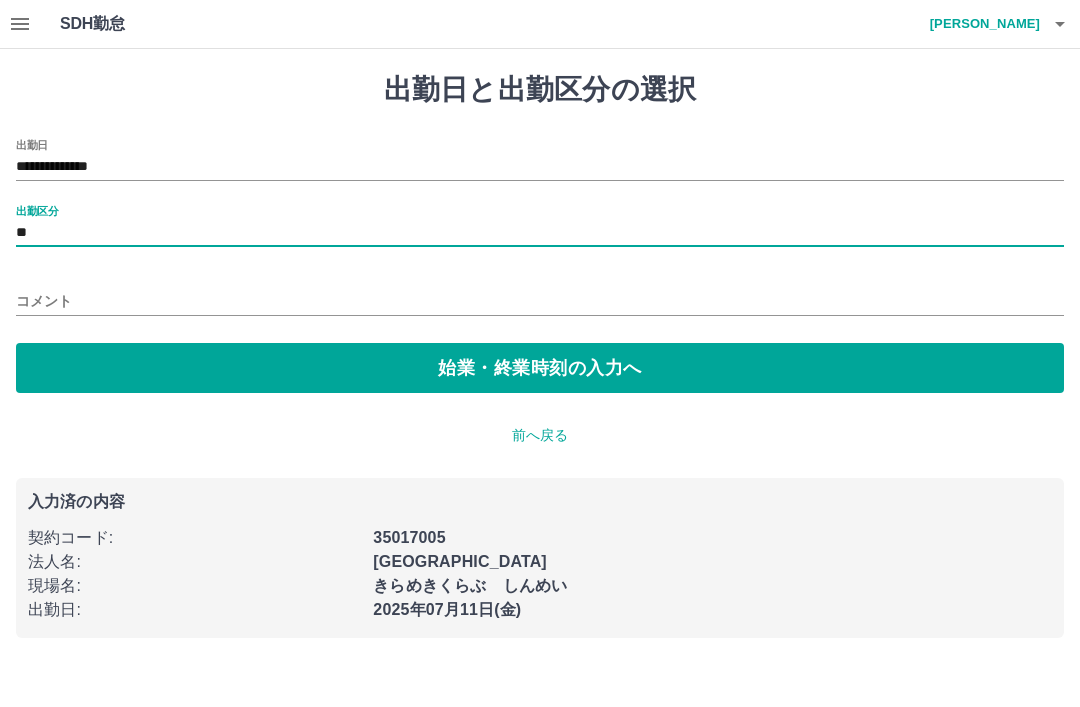 click on "始業・終業時刻の入力へ" at bounding box center (540, 368) 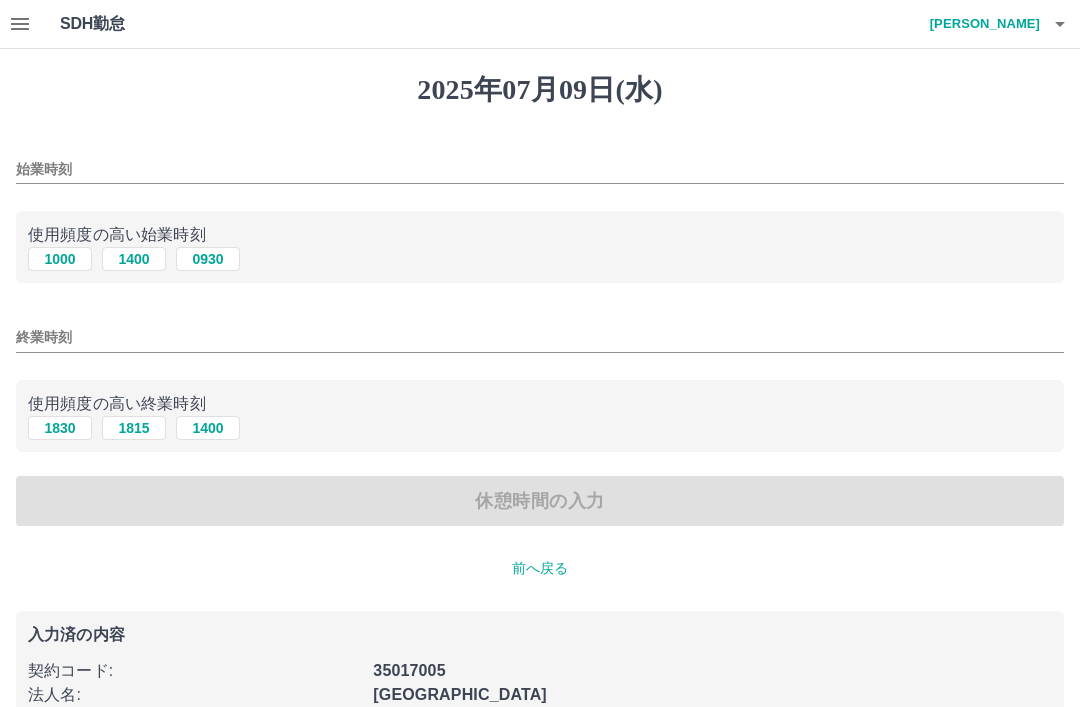 click on "1000" at bounding box center (60, 259) 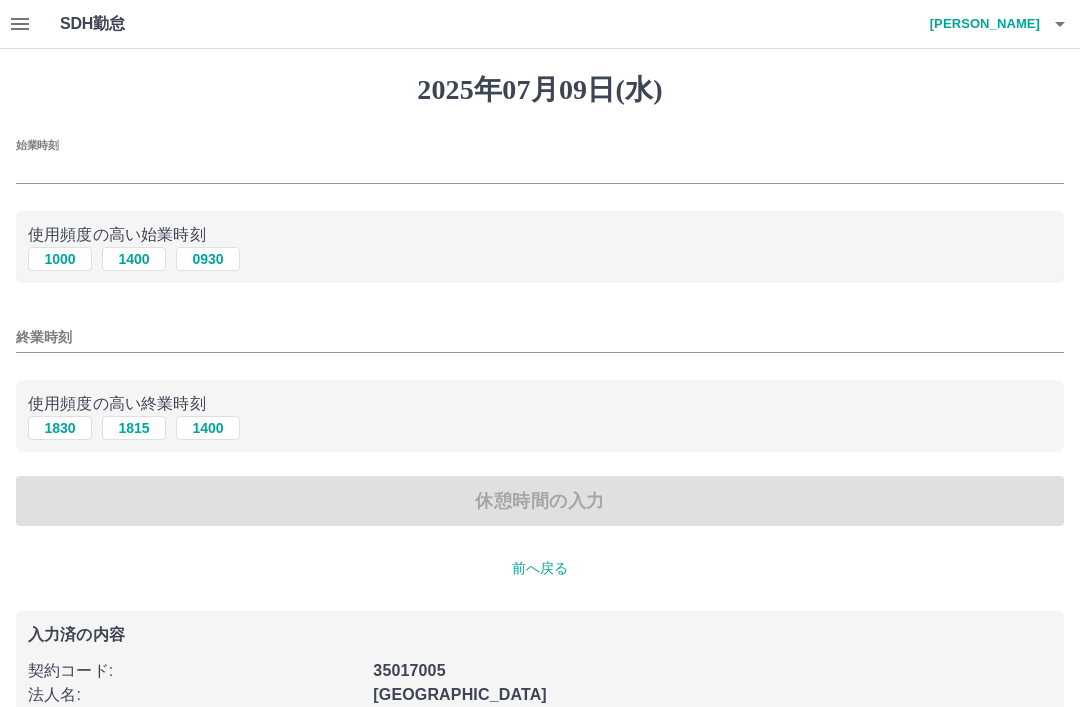 type on "****" 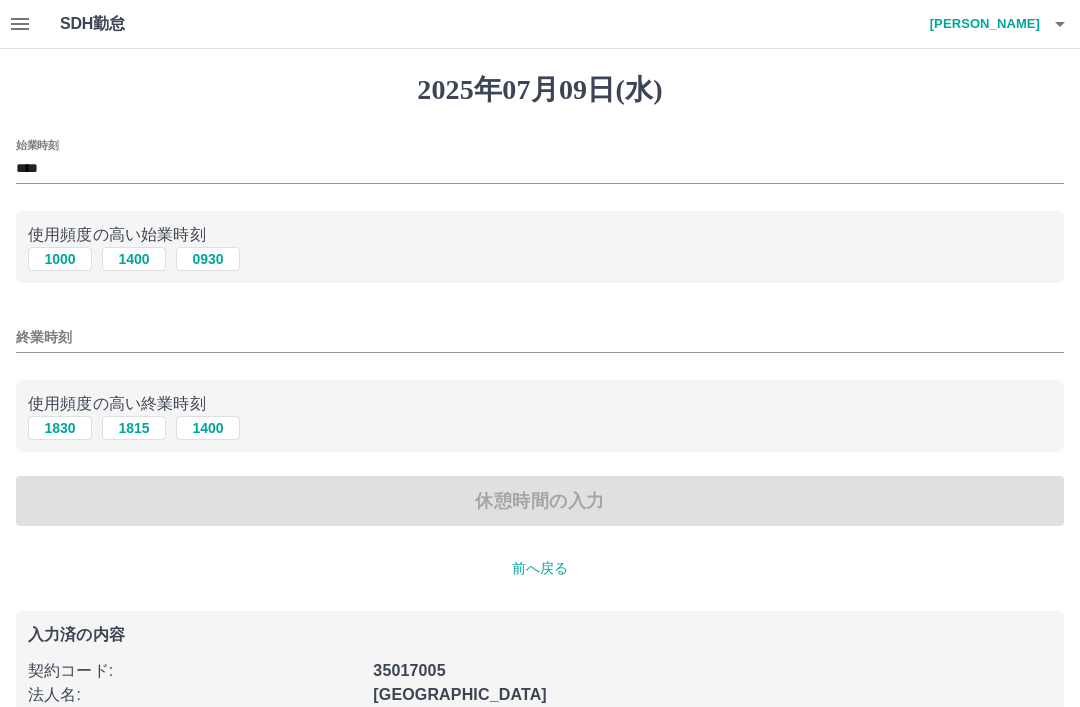 click on "1830" at bounding box center [60, 428] 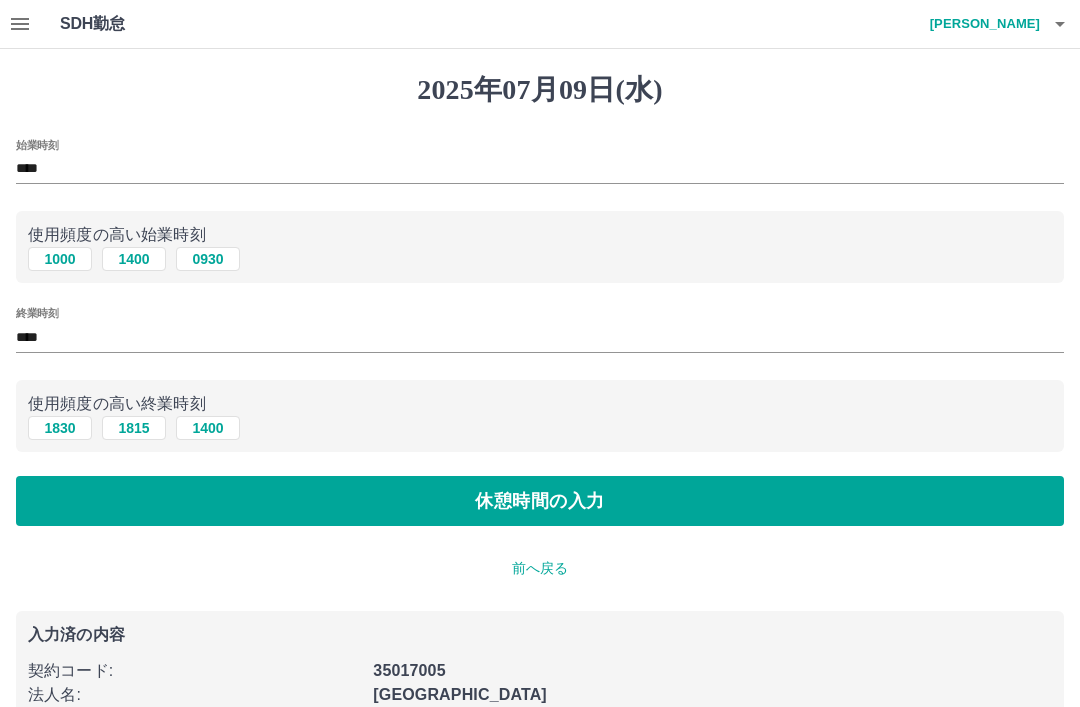 click on "休憩時間の入力" at bounding box center [540, 501] 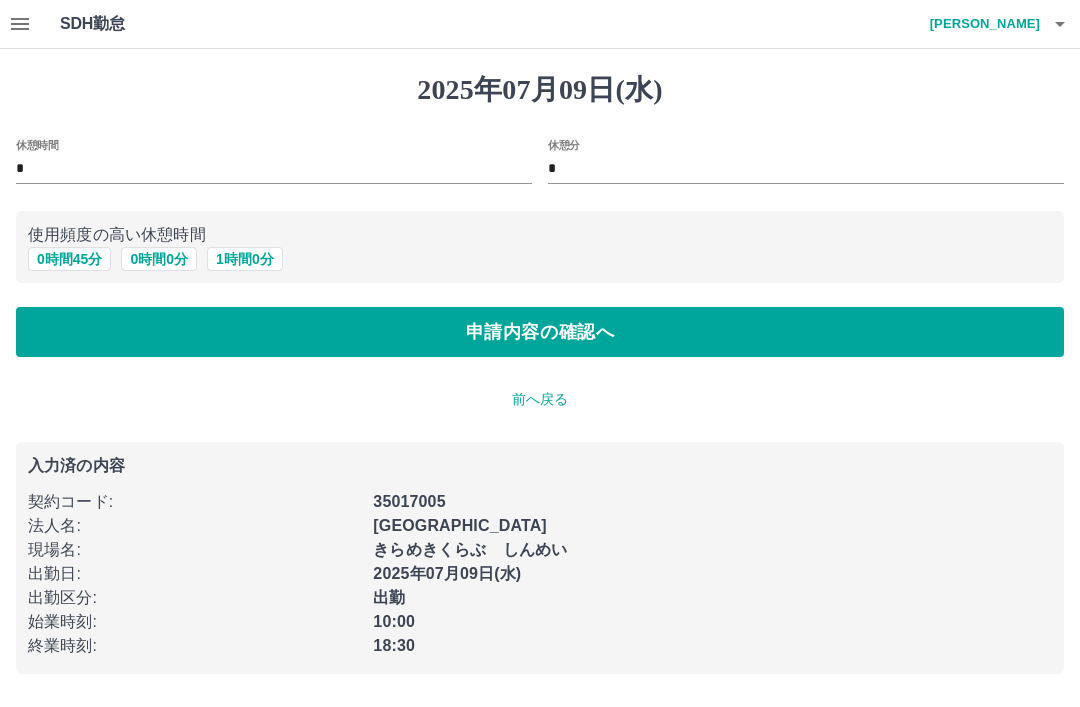 click on "0 時間 45 分" at bounding box center [69, 259] 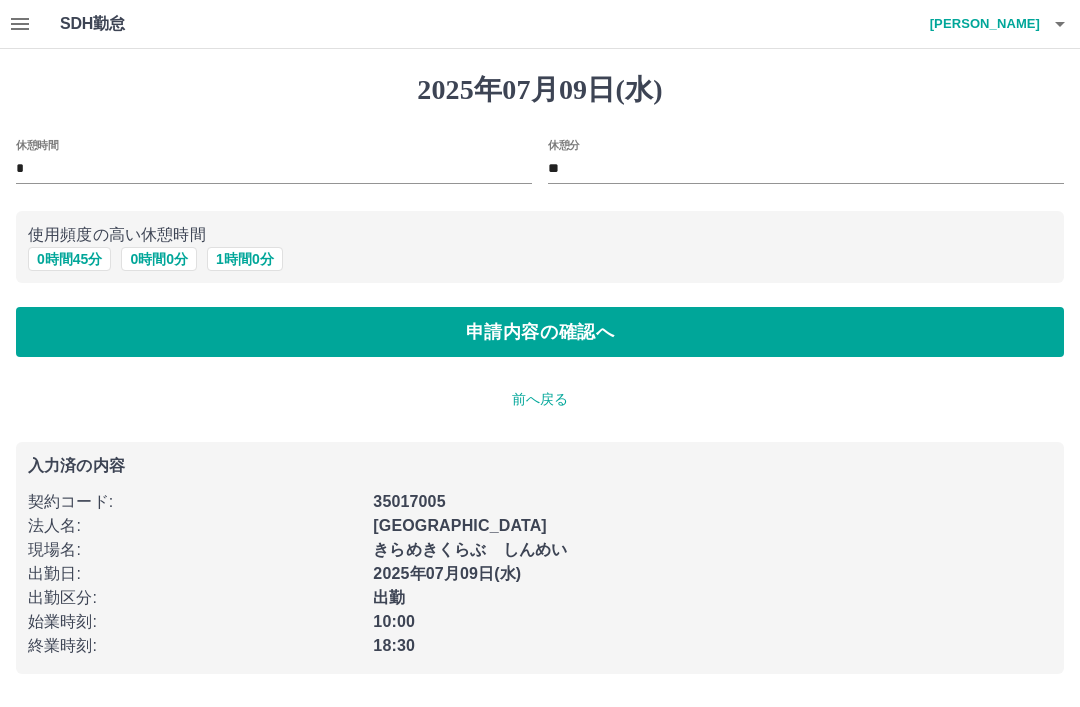 click on "申請内容の確認へ" at bounding box center (540, 332) 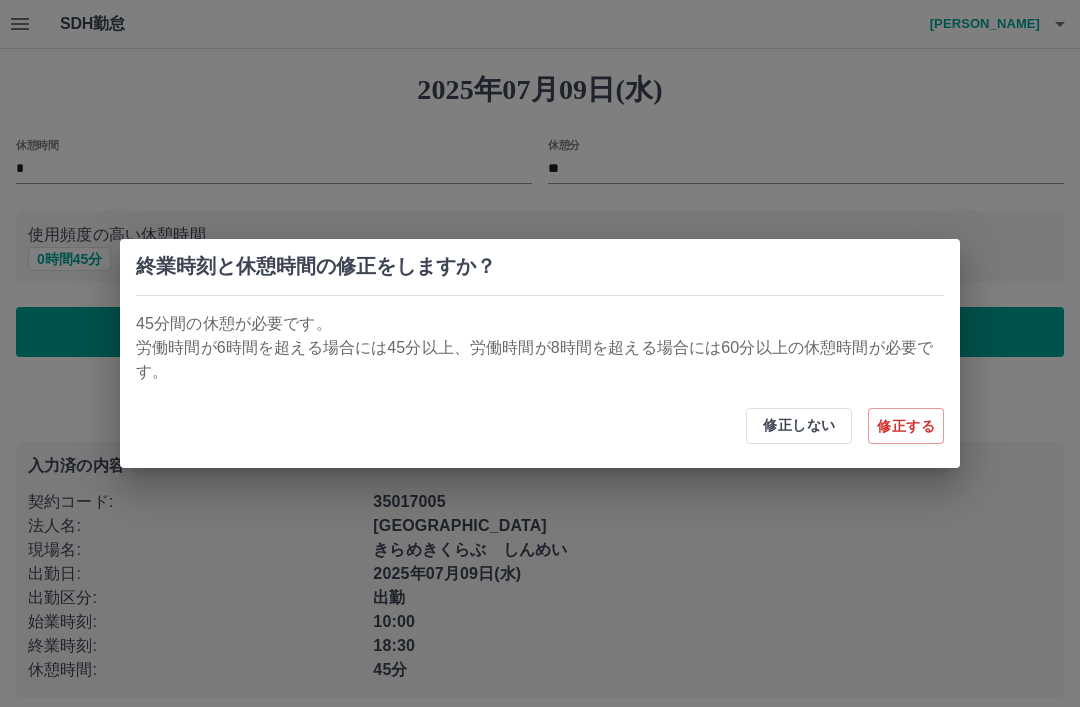 click on "修正しない" at bounding box center [799, 426] 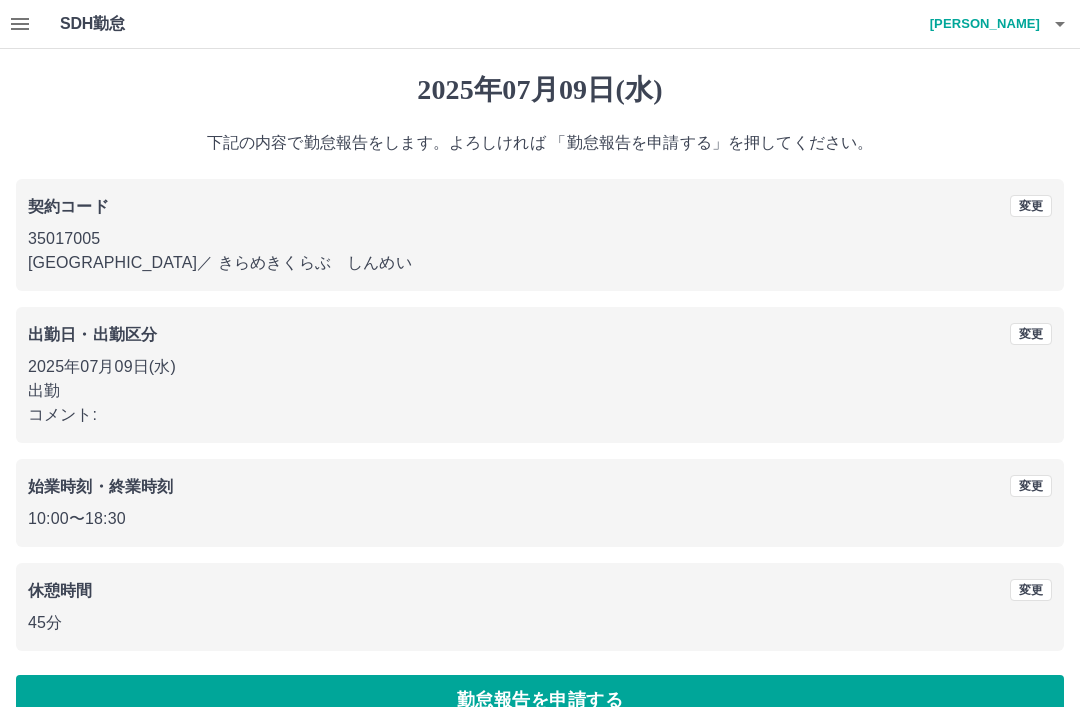 click on "勤怠報告を申請する" at bounding box center (540, 700) 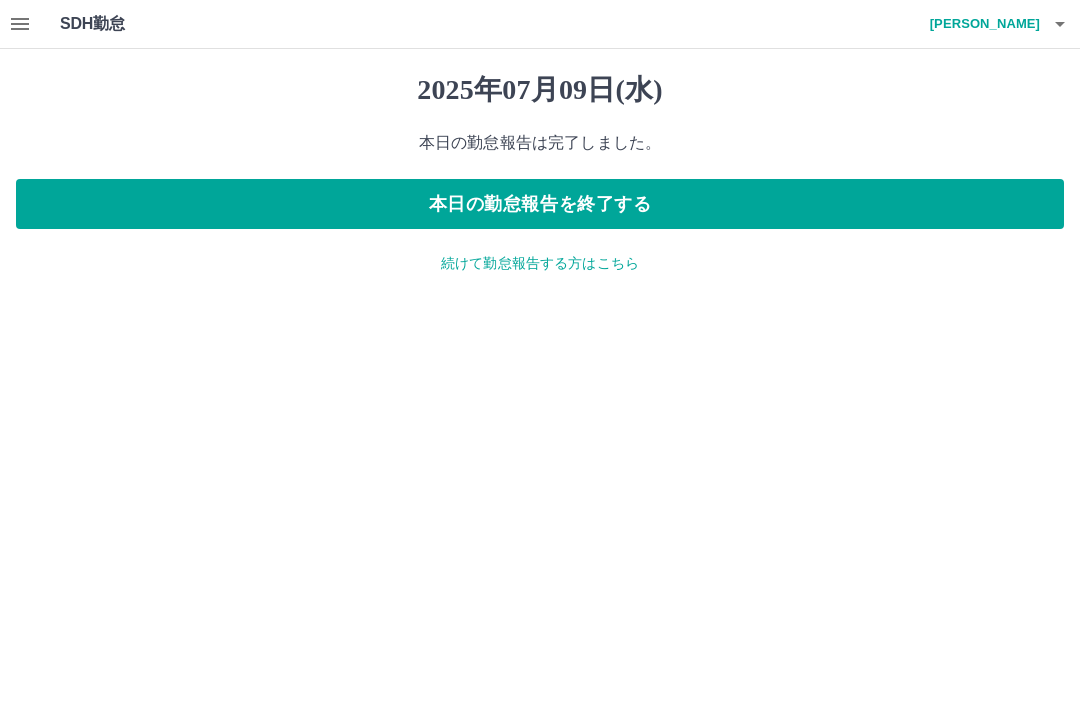 click on "続けて勤怠報告する方はこちら" at bounding box center (540, 263) 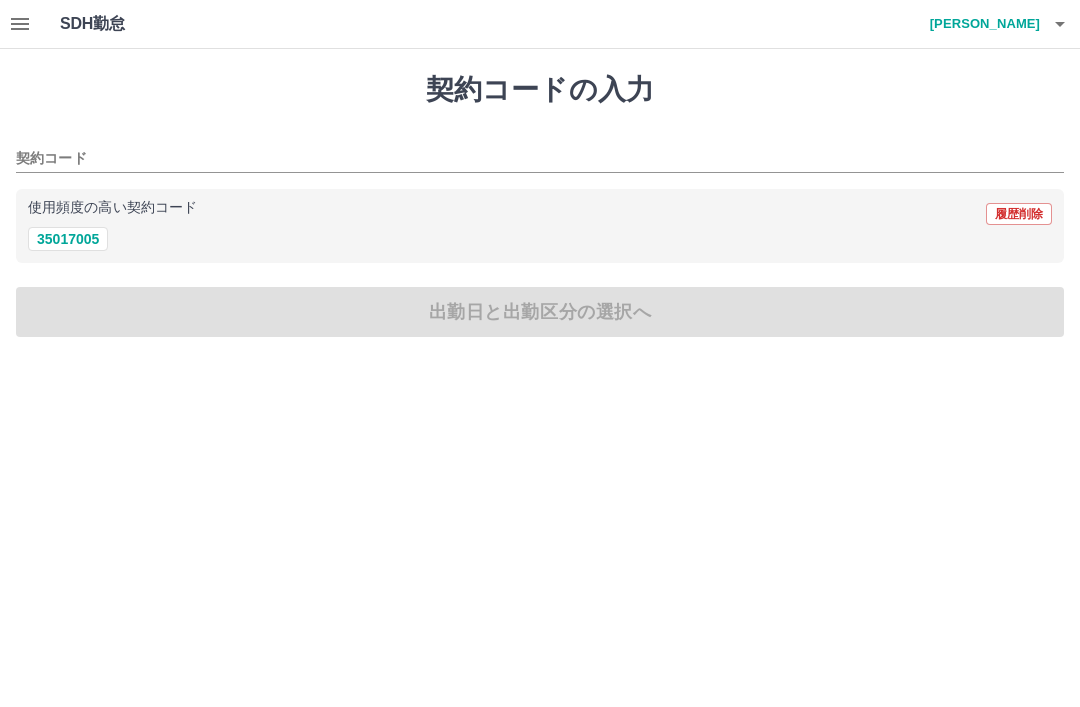 click on "35017005" at bounding box center [68, 239] 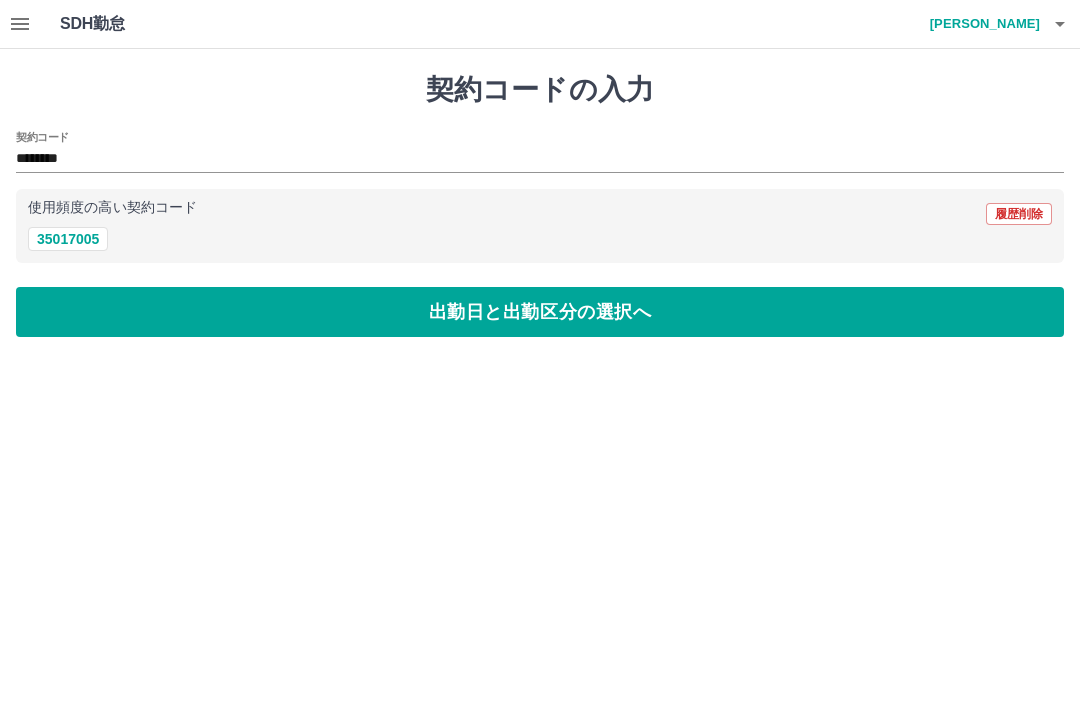 click on "出勤日と出勤区分の選択へ" at bounding box center [540, 312] 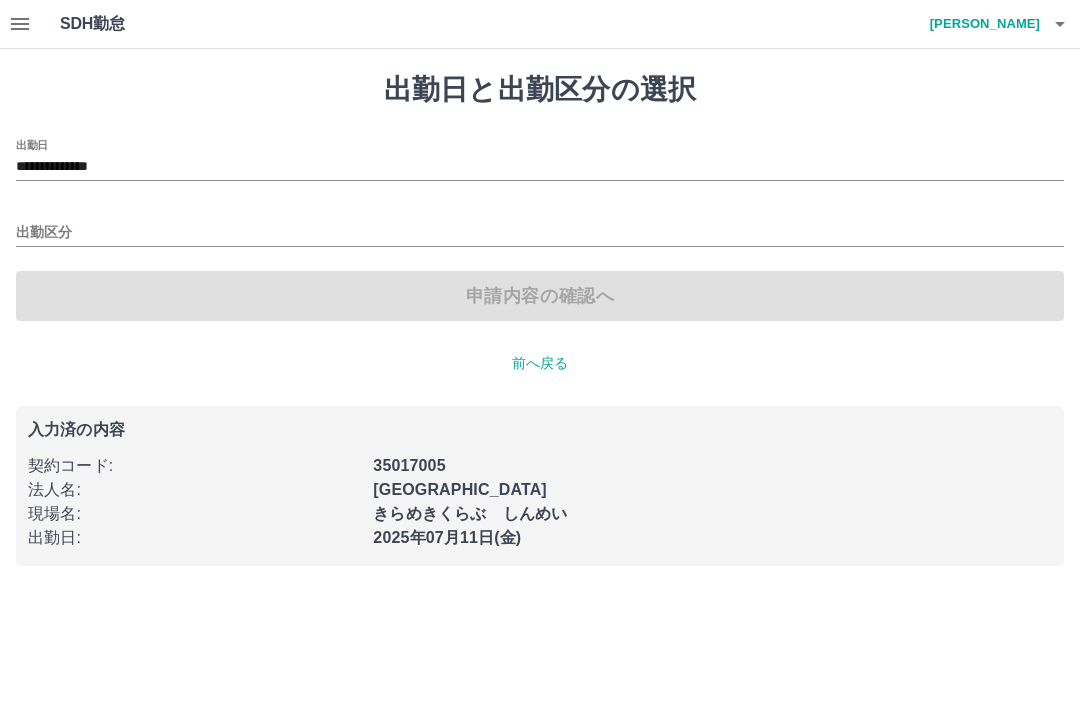click on "**********" at bounding box center [540, 167] 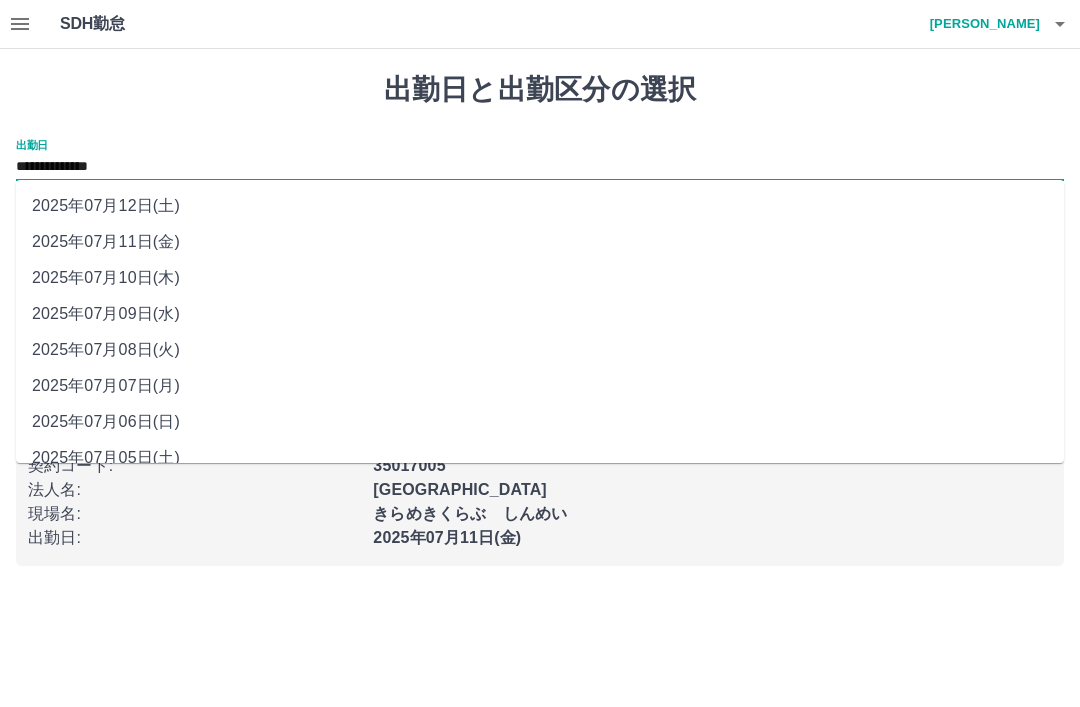 click on "2025年07月10日(木)" at bounding box center [540, 278] 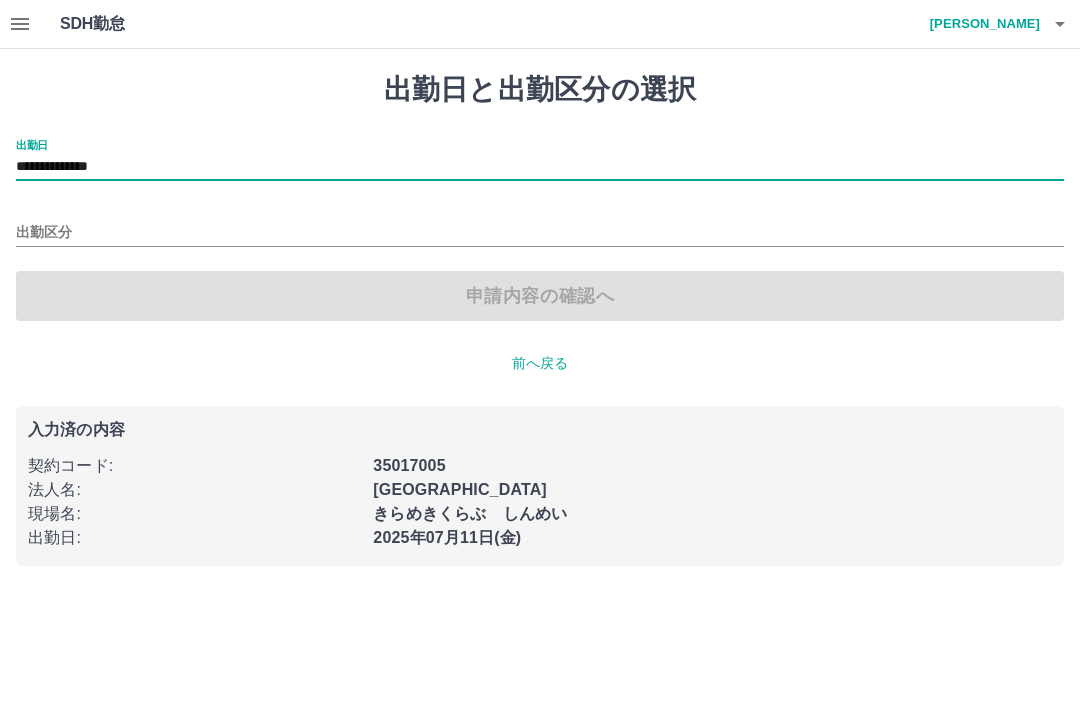 click on "出勤区分" at bounding box center [540, 233] 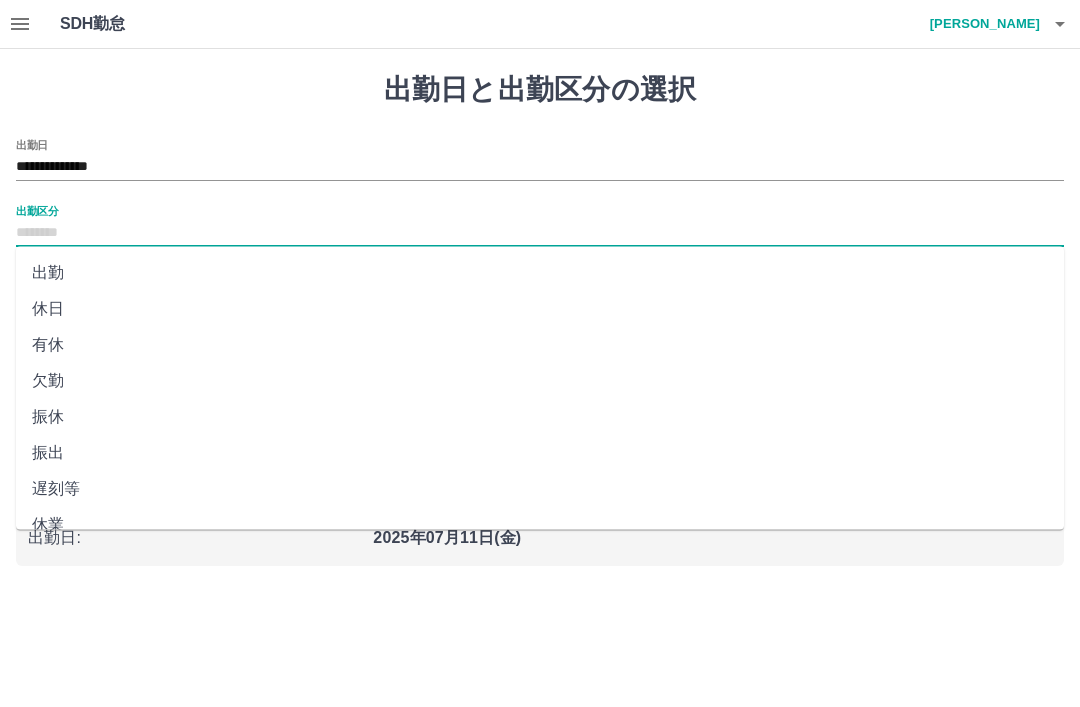 click on "出勤" at bounding box center [540, 273] 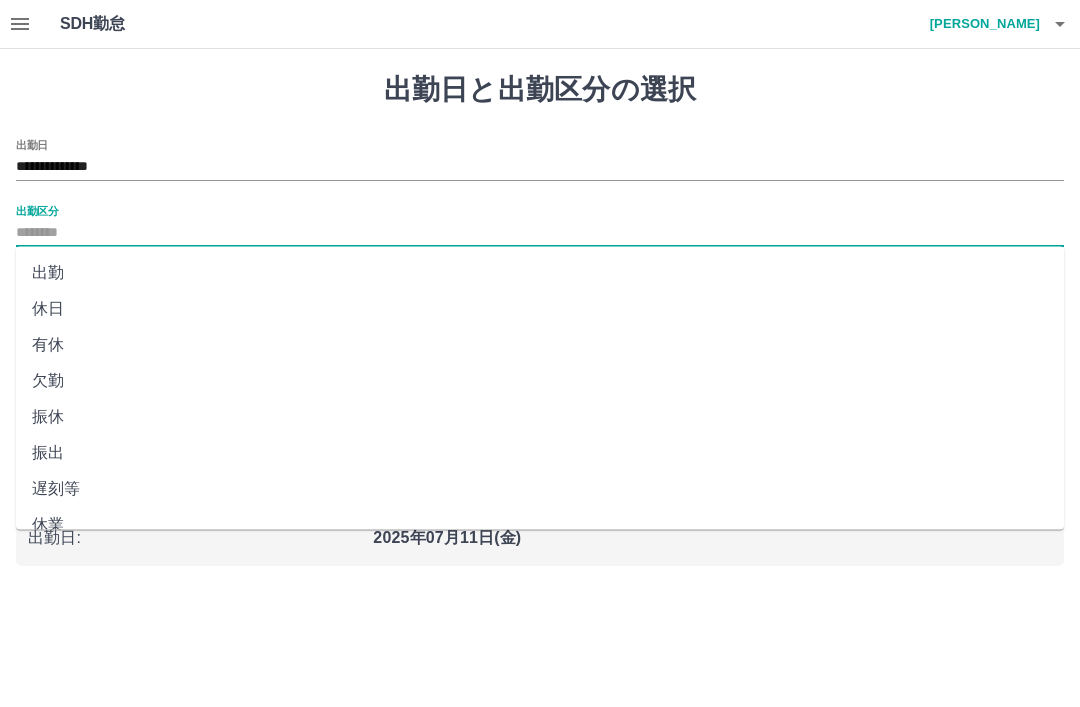 type on "**" 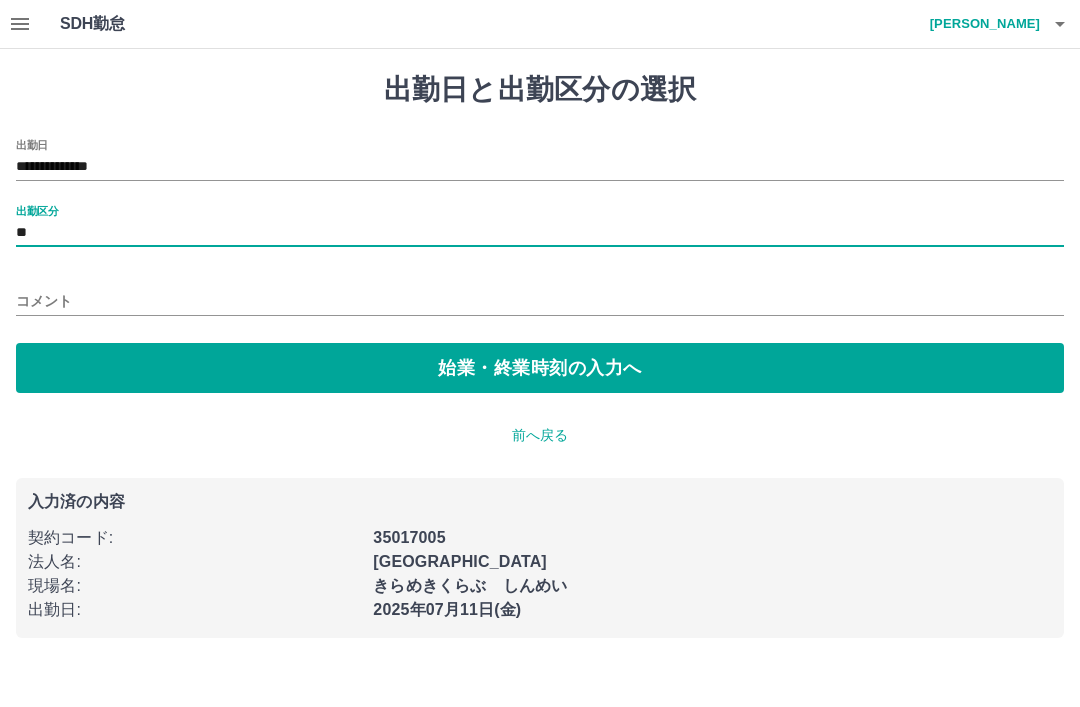 click on "始業・終業時刻の入力へ" at bounding box center [540, 368] 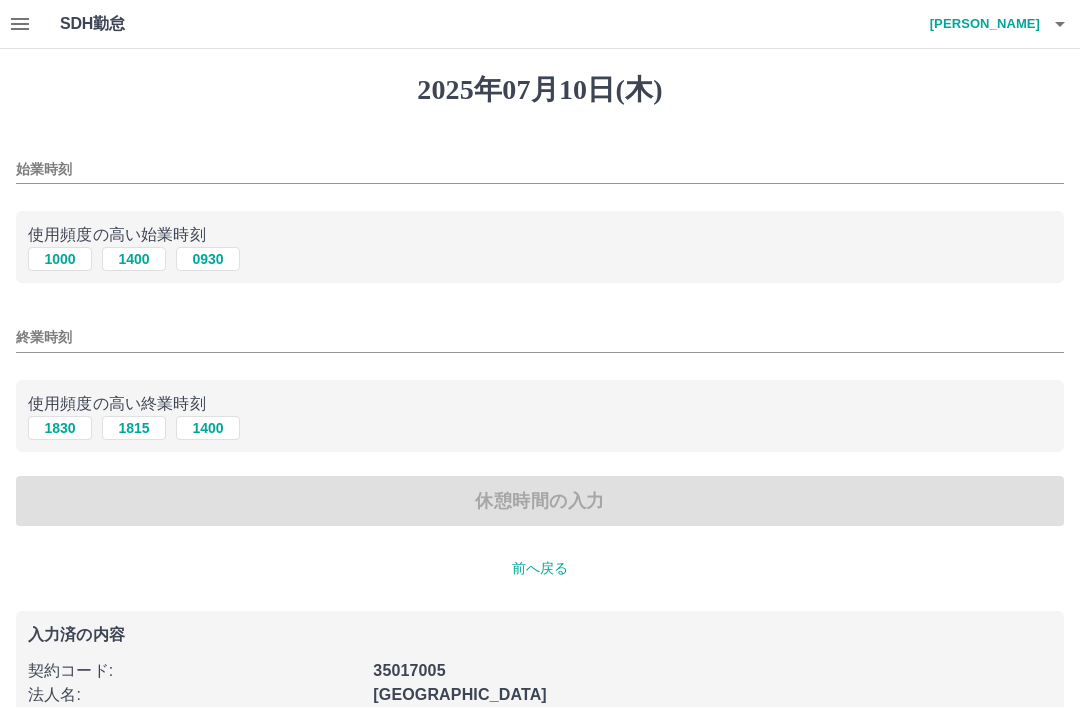 click on "1000" at bounding box center [60, 259] 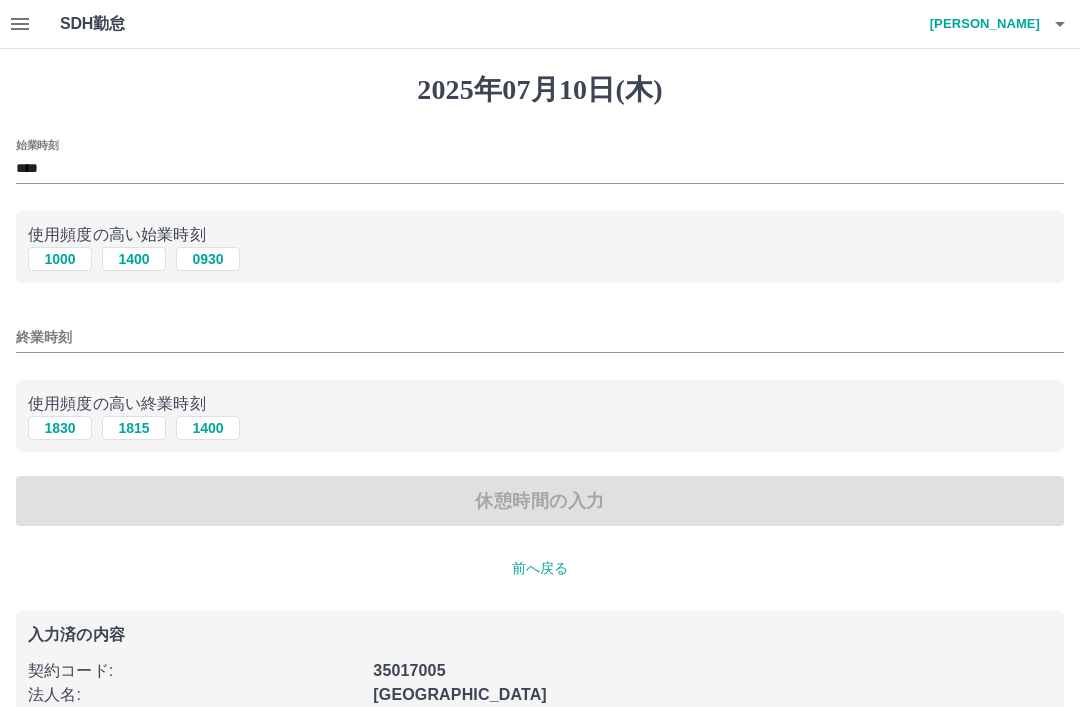 click on "1830" at bounding box center (60, 428) 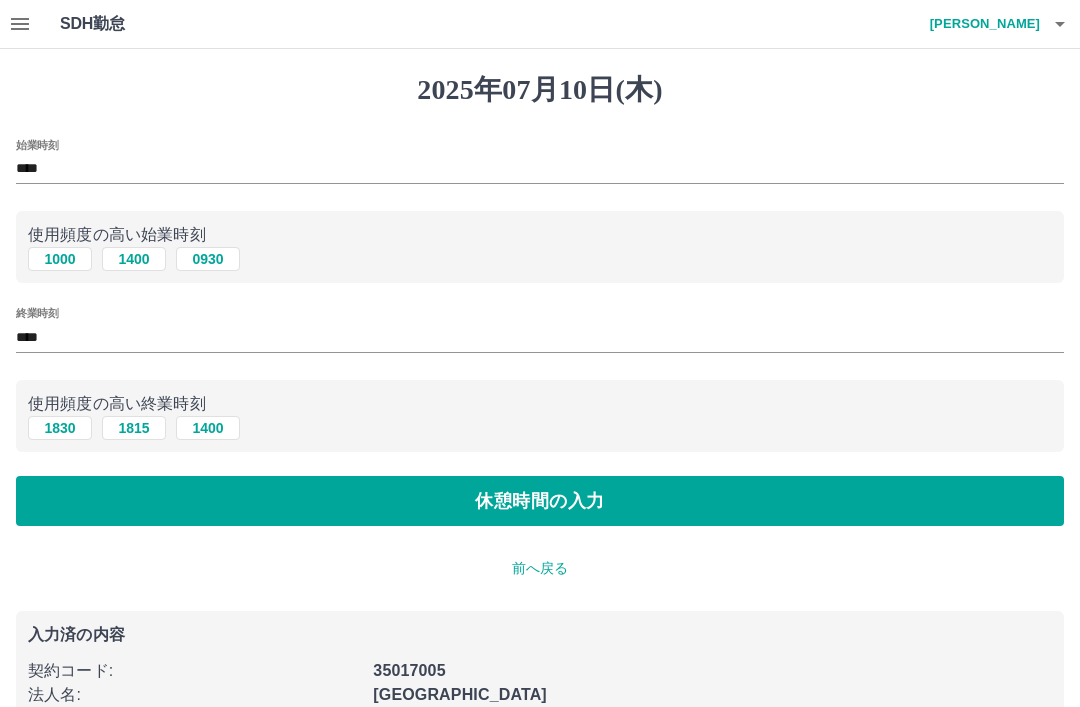 click on "休憩時間の入力" at bounding box center [540, 501] 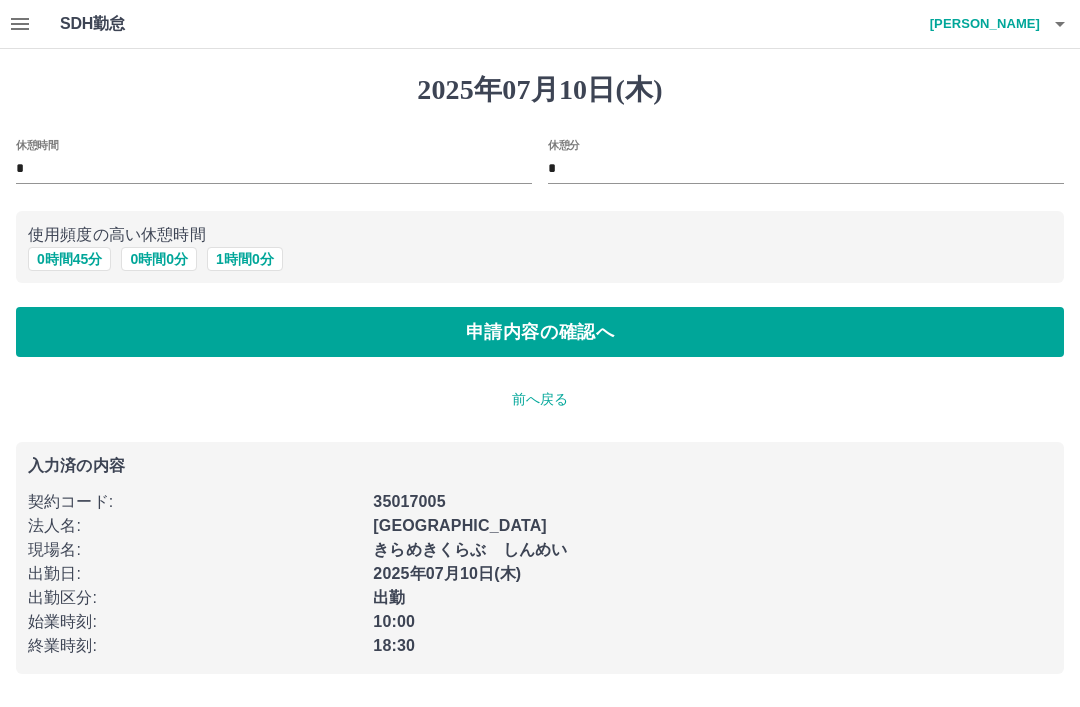 click on "0 時間 45 分" at bounding box center (69, 259) 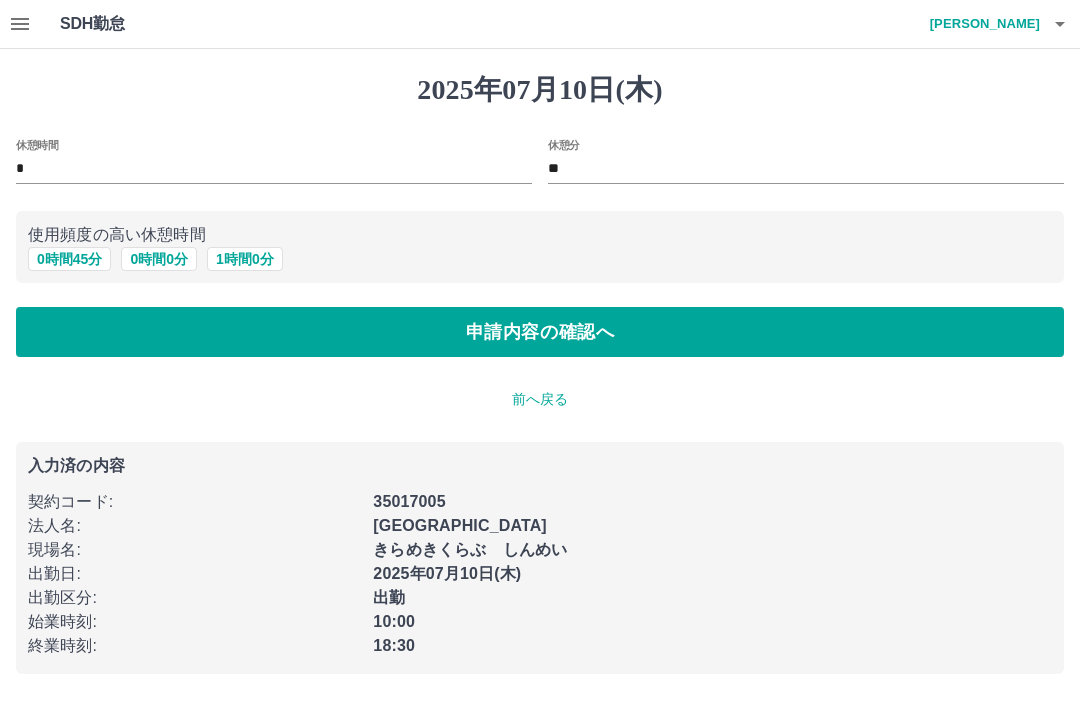 click on "申請内容の確認へ" at bounding box center [540, 332] 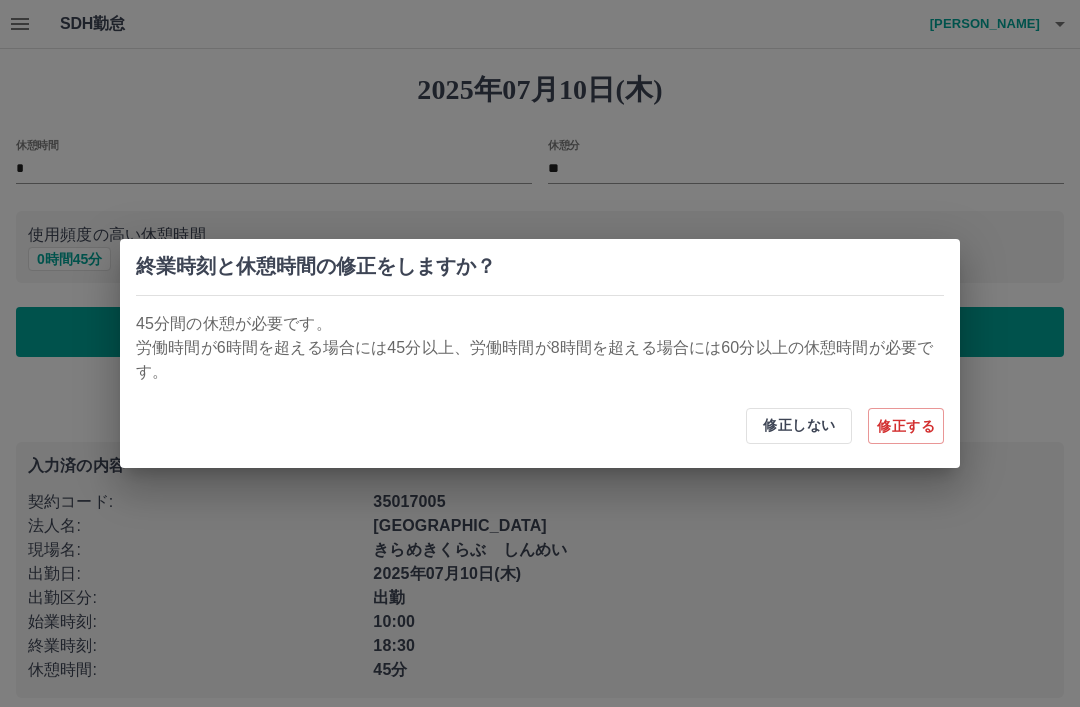 click on "修正しない" at bounding box center (799, 426) 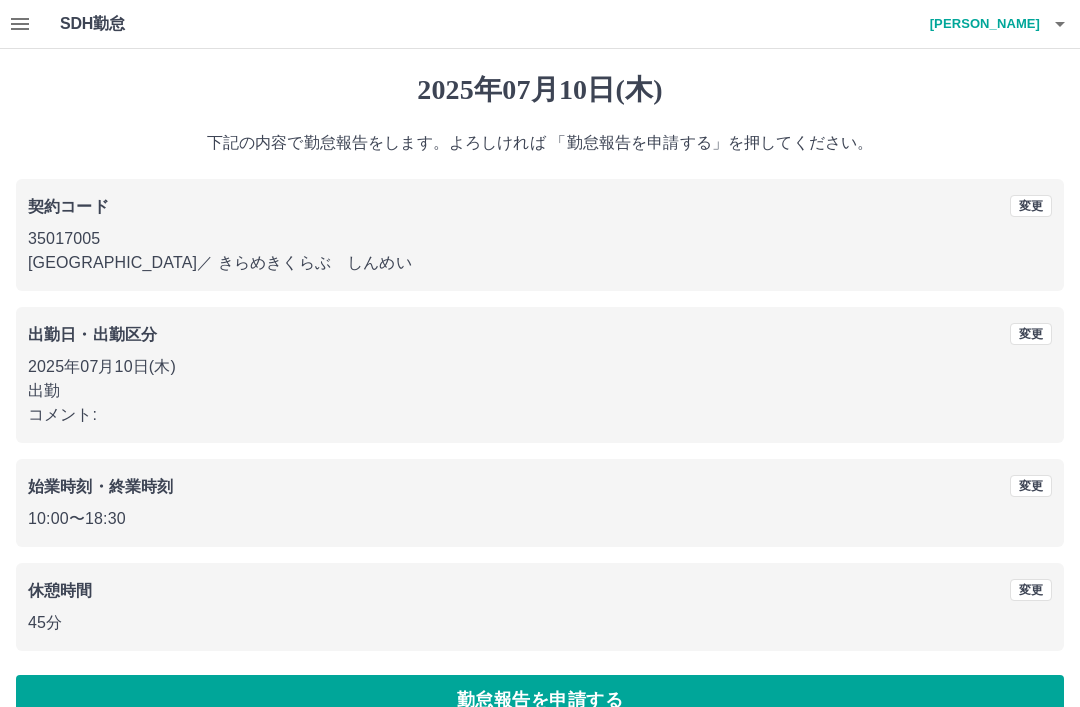 scroll, scrollTop: 41, scrollLeft: 0, axis: vertical 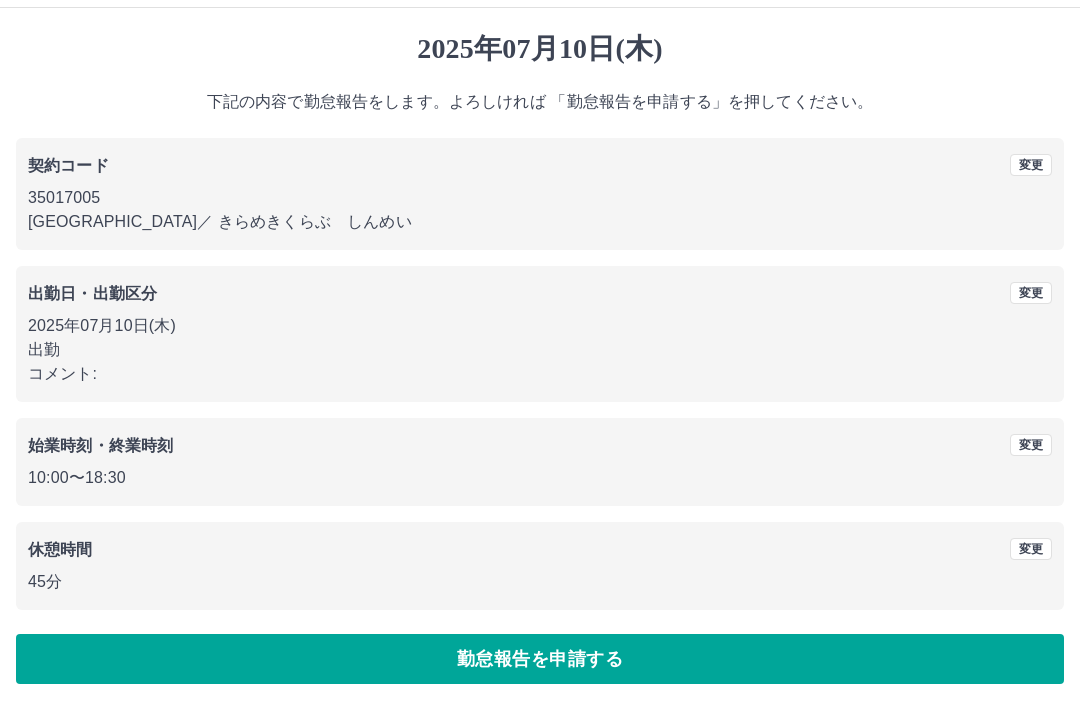 click on "勤怠報告を申請する" at bounding box center [540, 659] 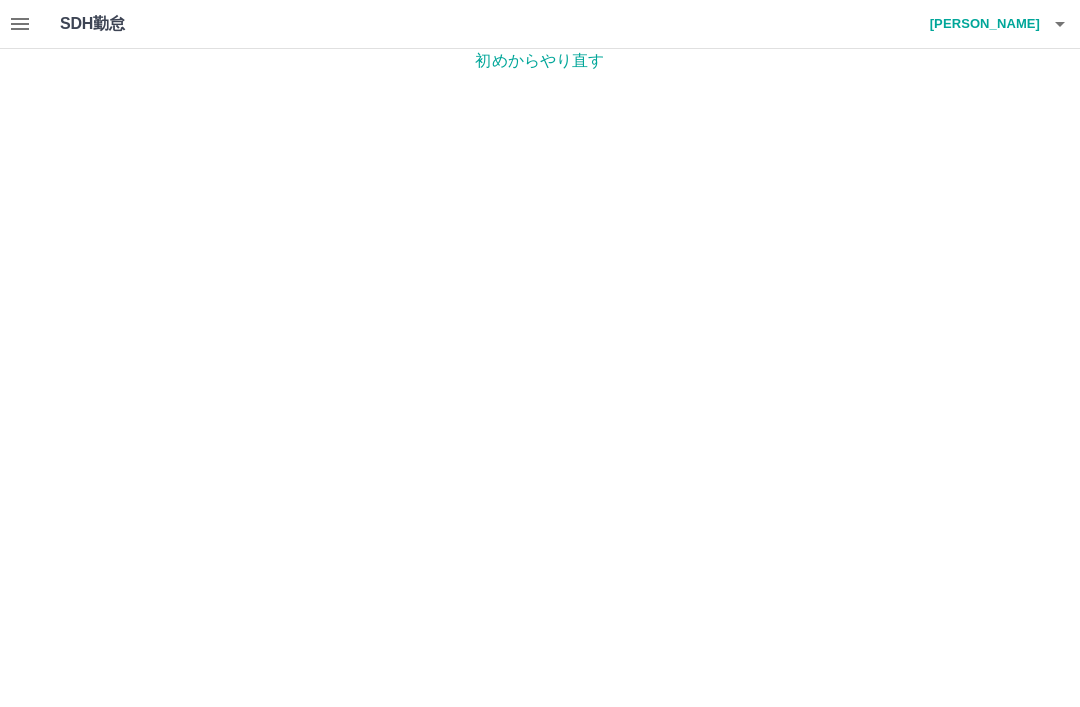 scroll, scrollTop: 0, scrollLeft: 0, axis: both 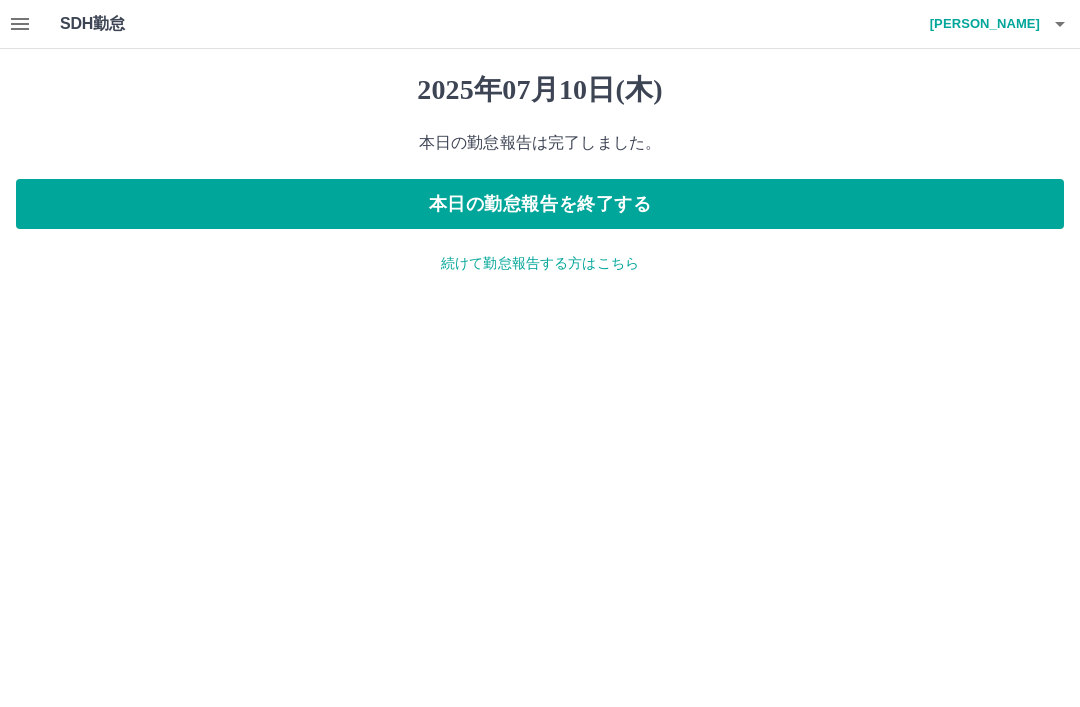 click at bounding box center (1060, 24) 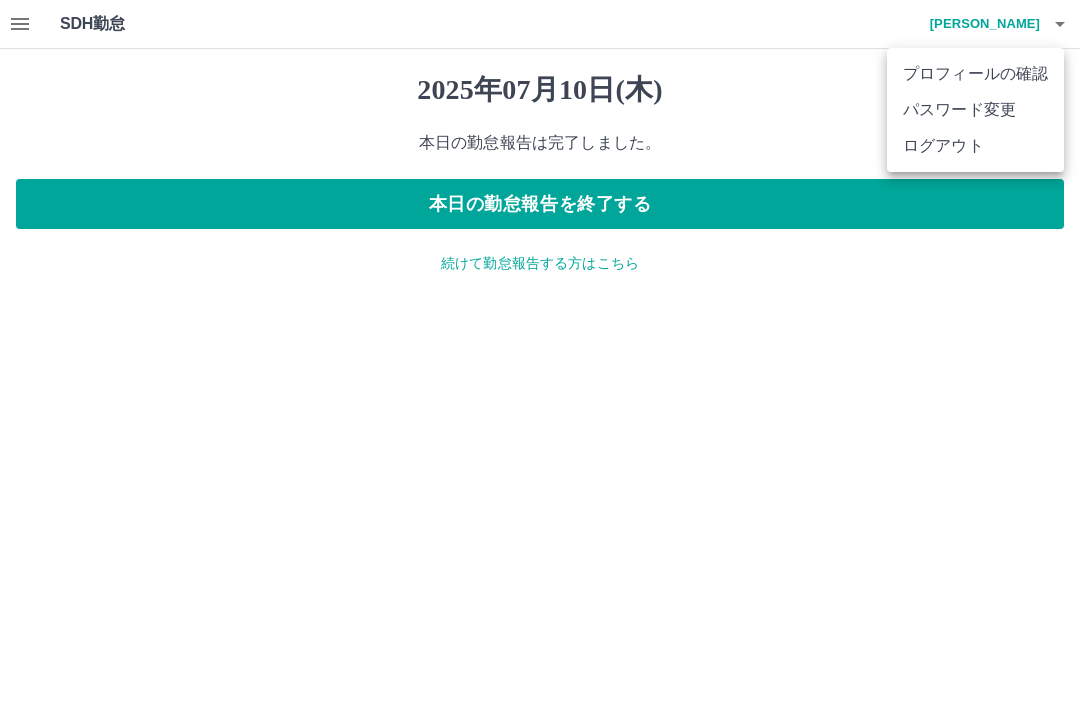 click on "ログアウト" at bounding box center (975, 146) 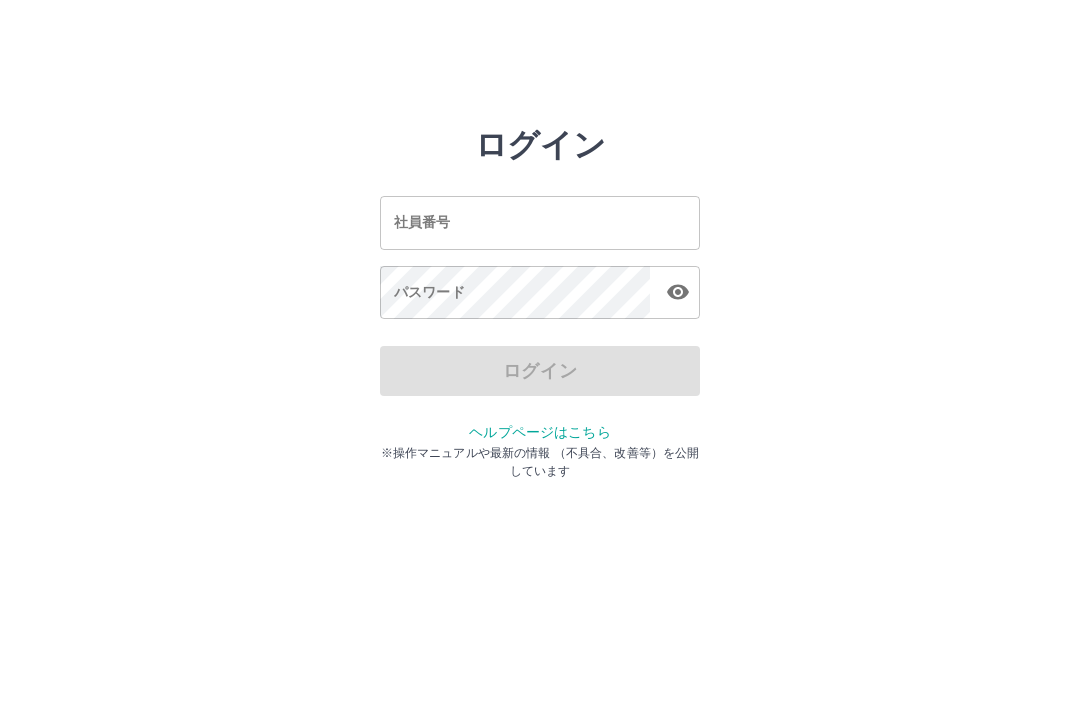 scroll, scrollTop: 0, scrollLeft: 0, axis: both 